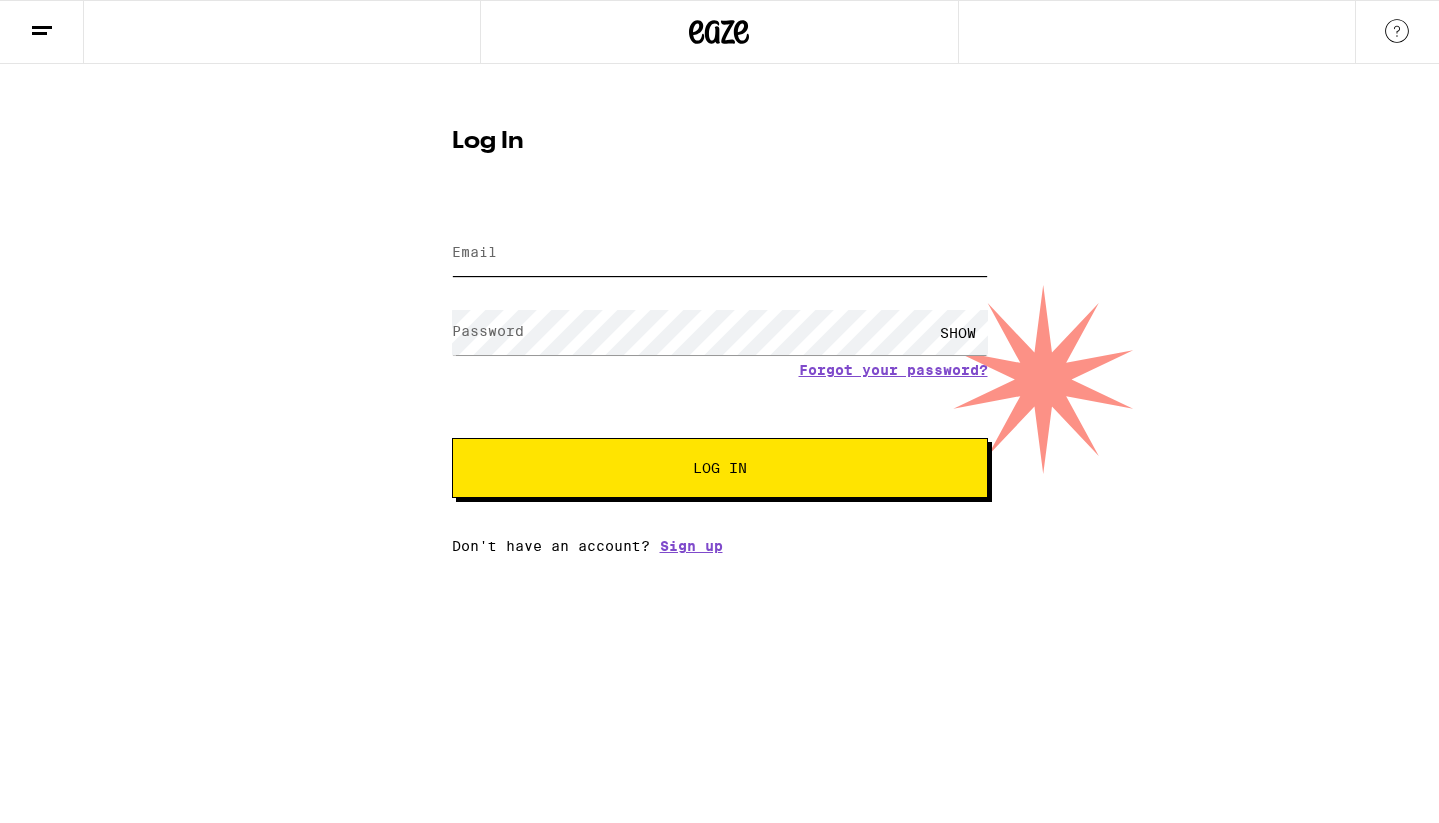 scroll, scrollTop: 0, scrollLeft: 0, axis: both 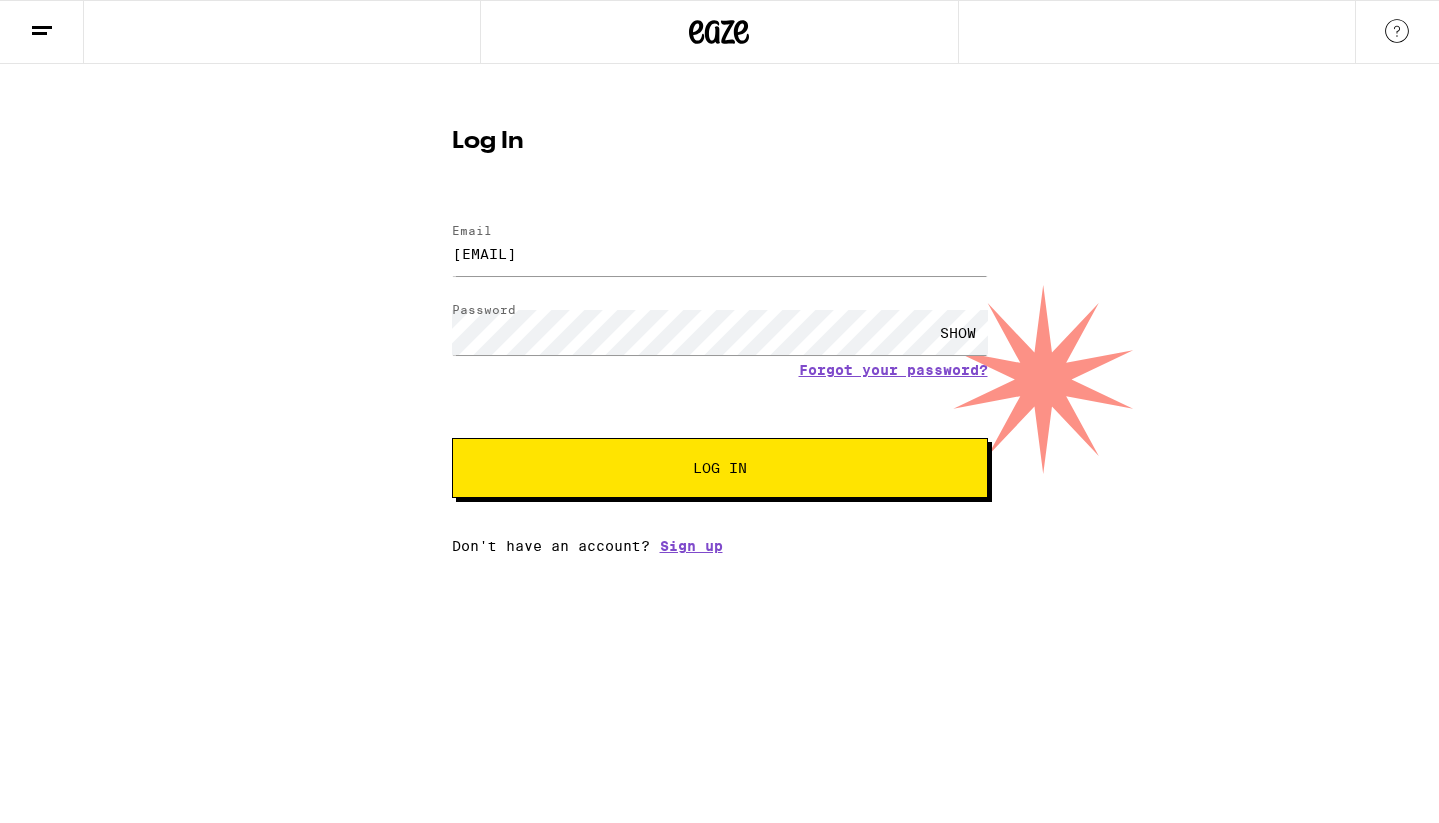 click on "Log In" at bounding box center [720, 468] 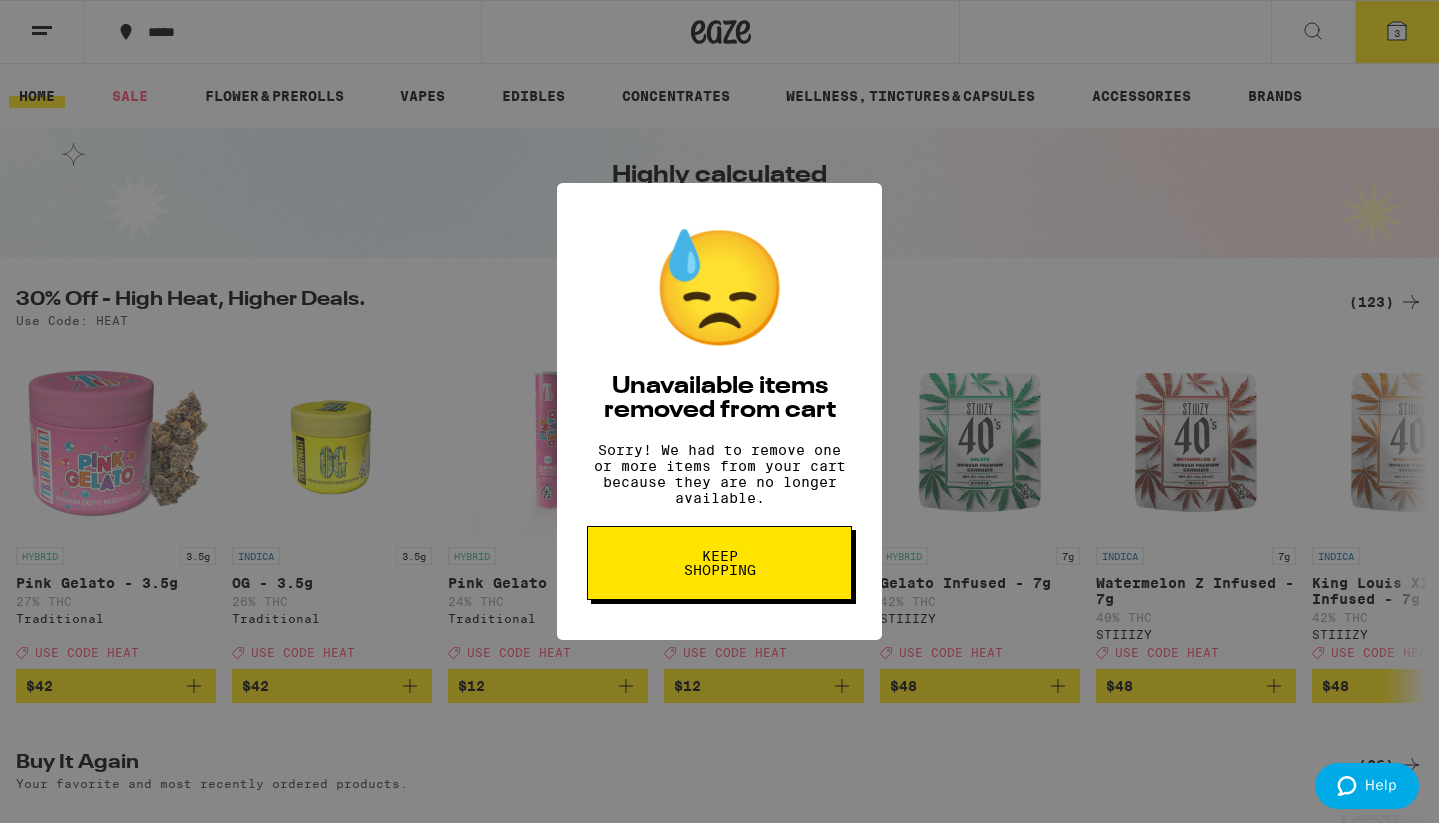 scroll, scrollTop: 0, scrollLeft: 0, axis: both 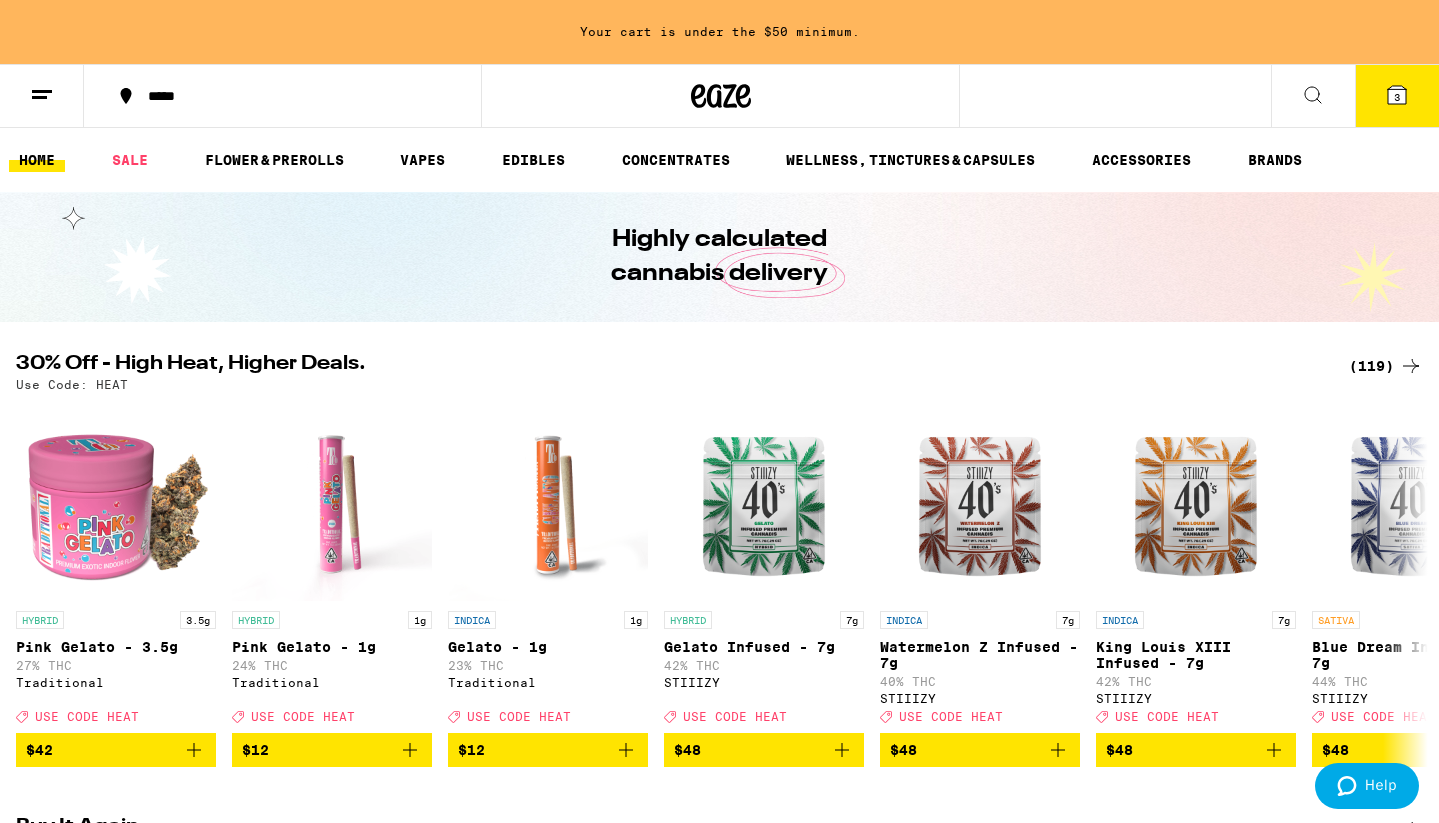 click on "3" at bounding box center [1397, 97] 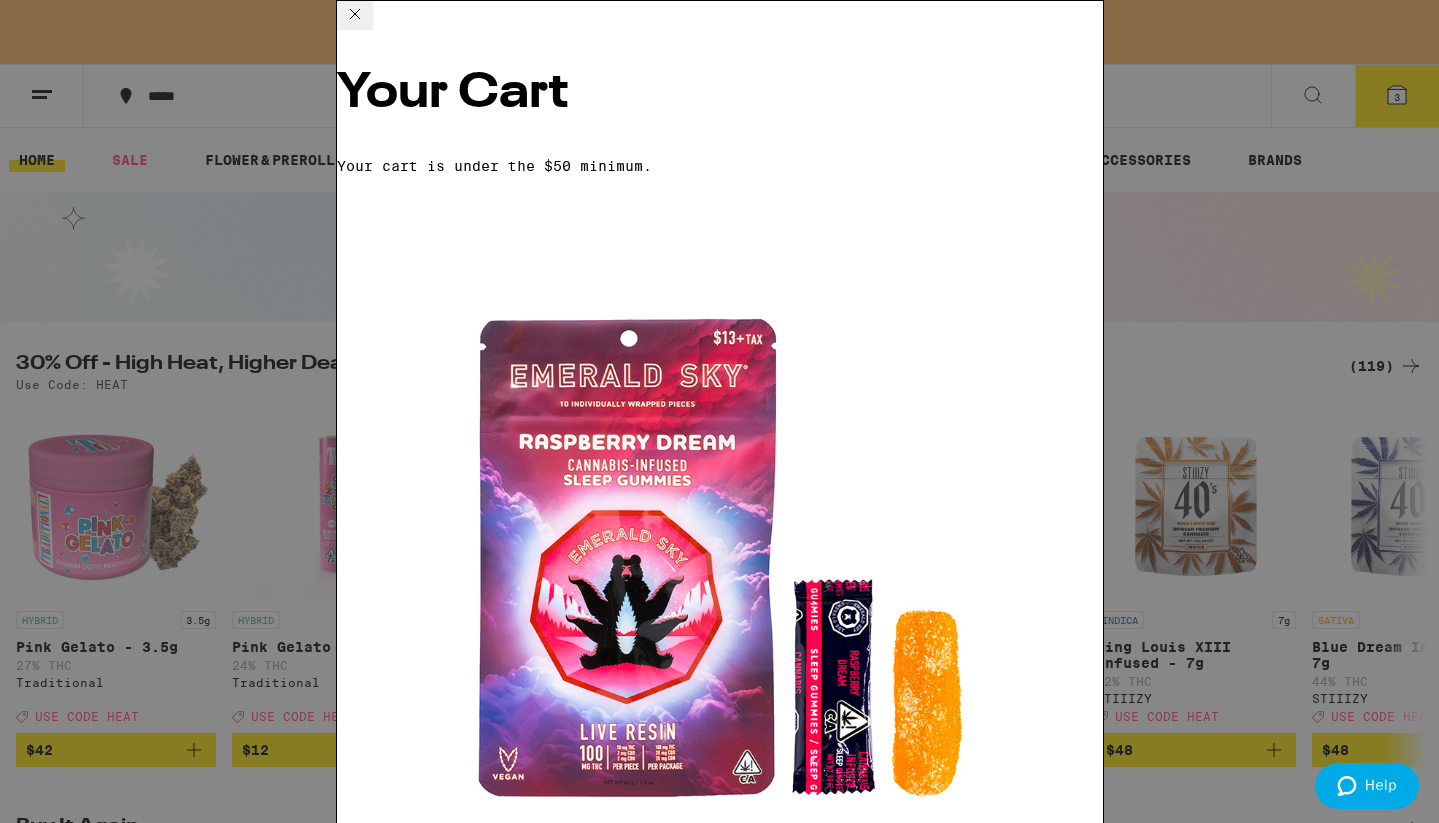 click on "Raspberry Dream Sleep 10:2:2 Gummies" at bounding box center [499, 948] 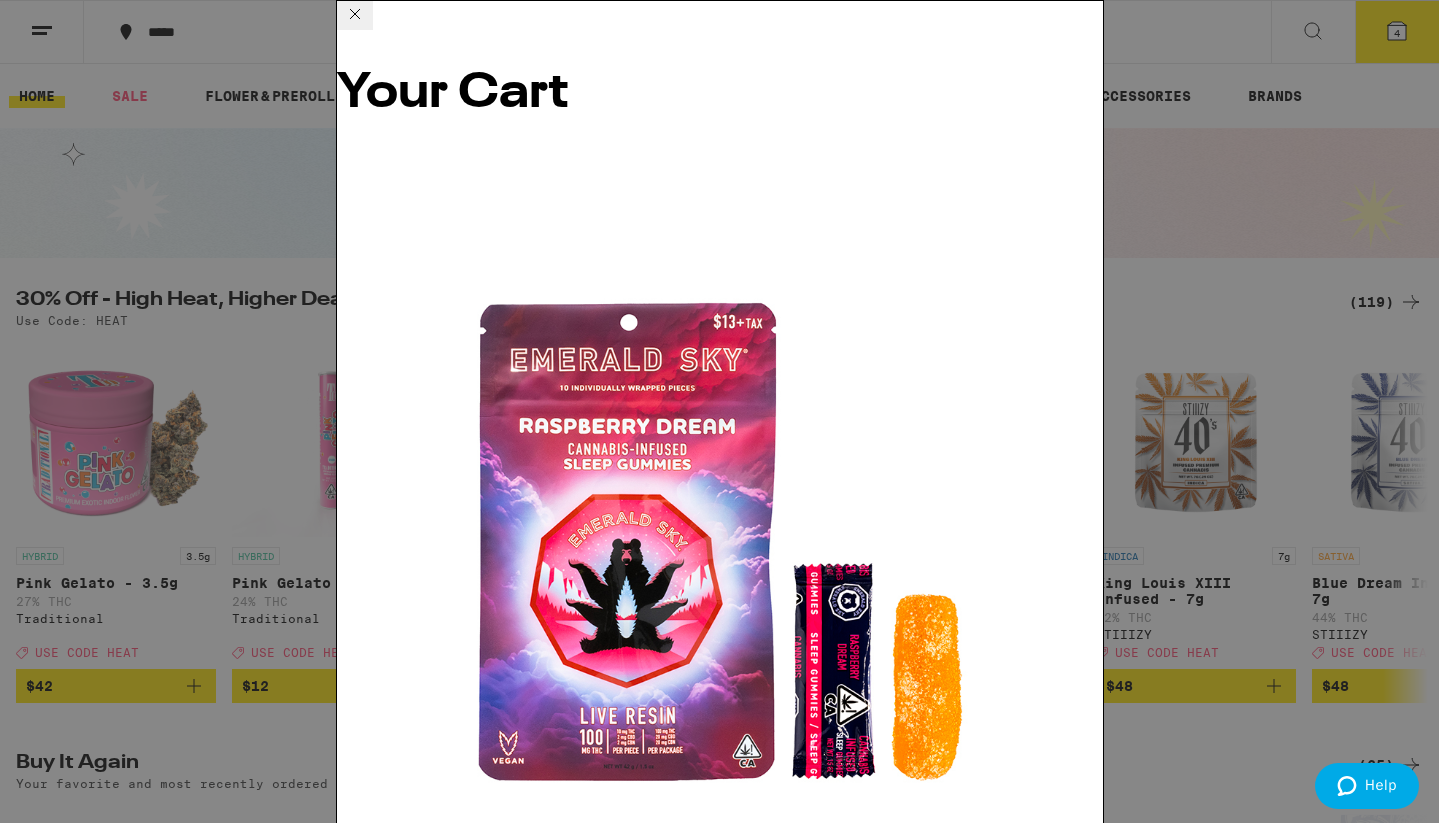 click 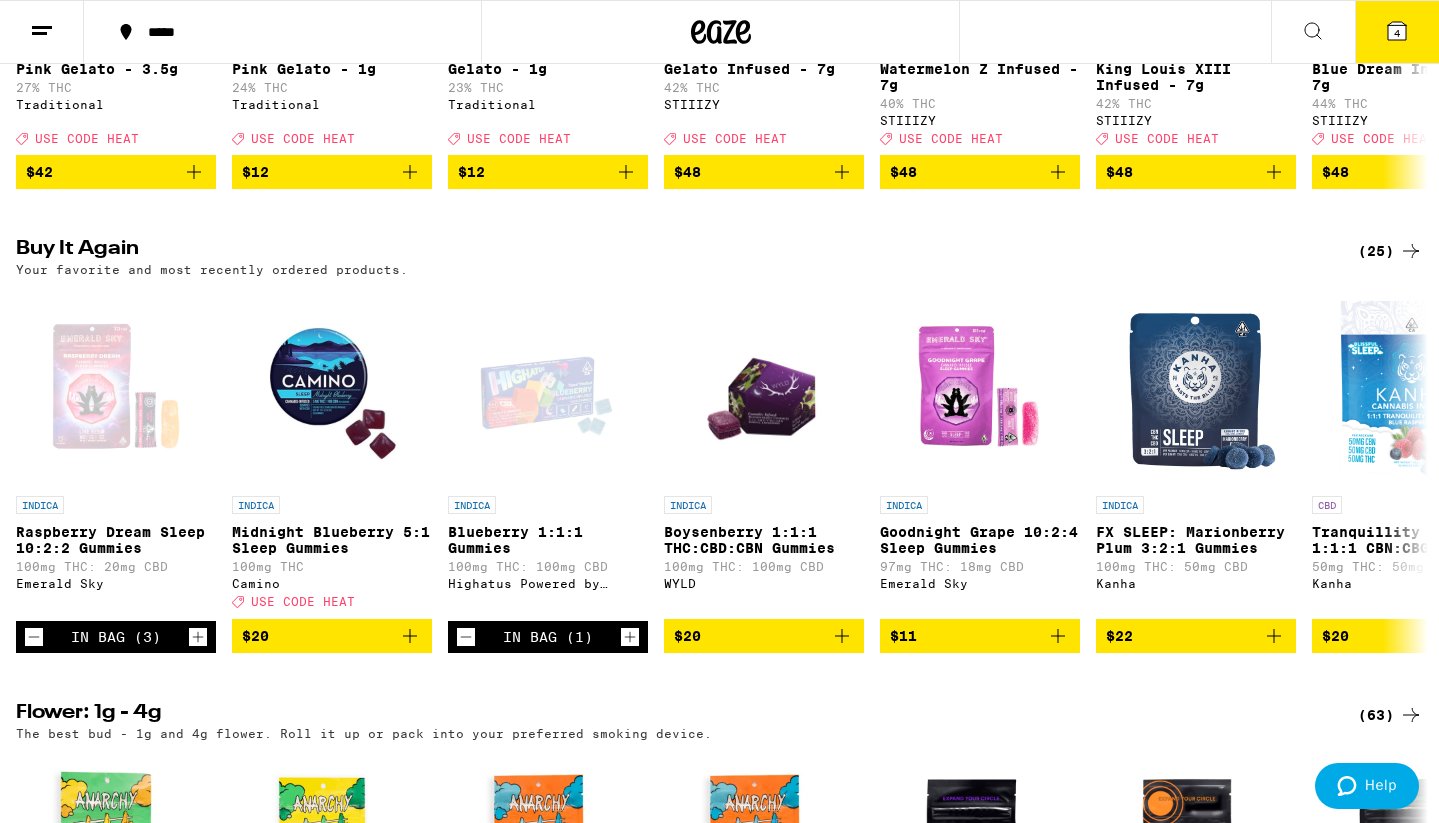 scroll, scrollTop: 519, scrollLeft: 0, axis: vertical 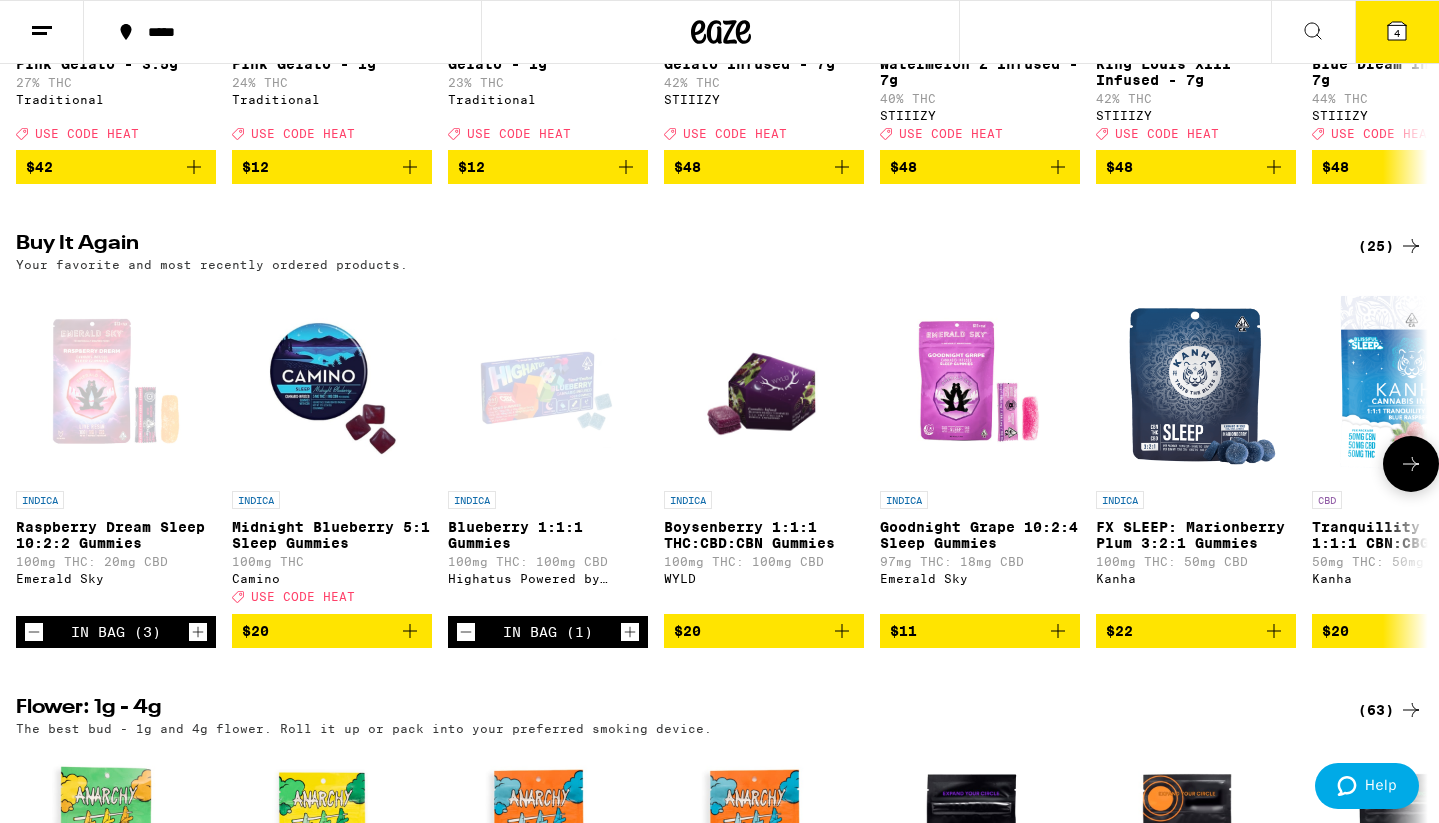 click at bounding box center (332, 381) 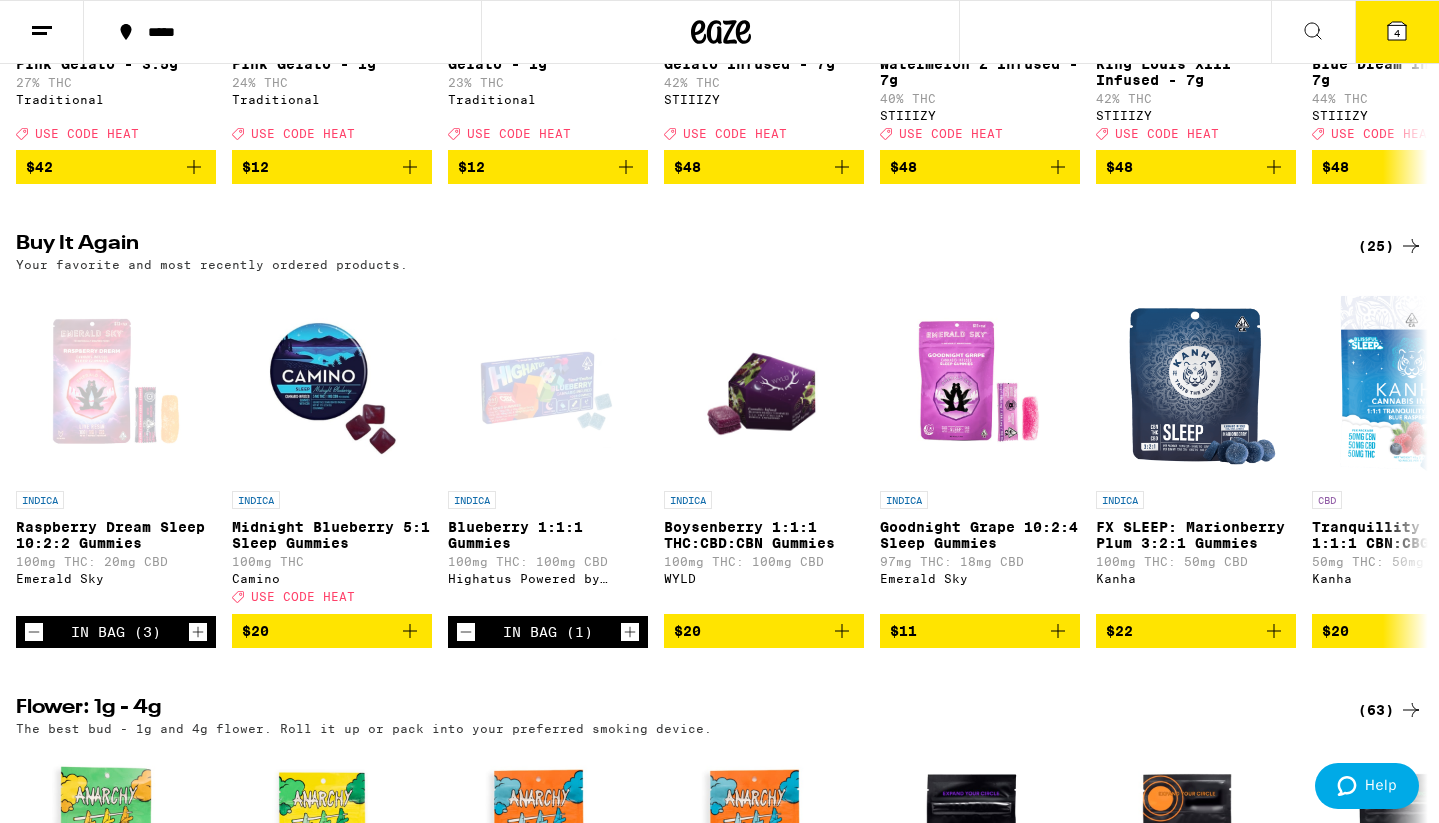 click 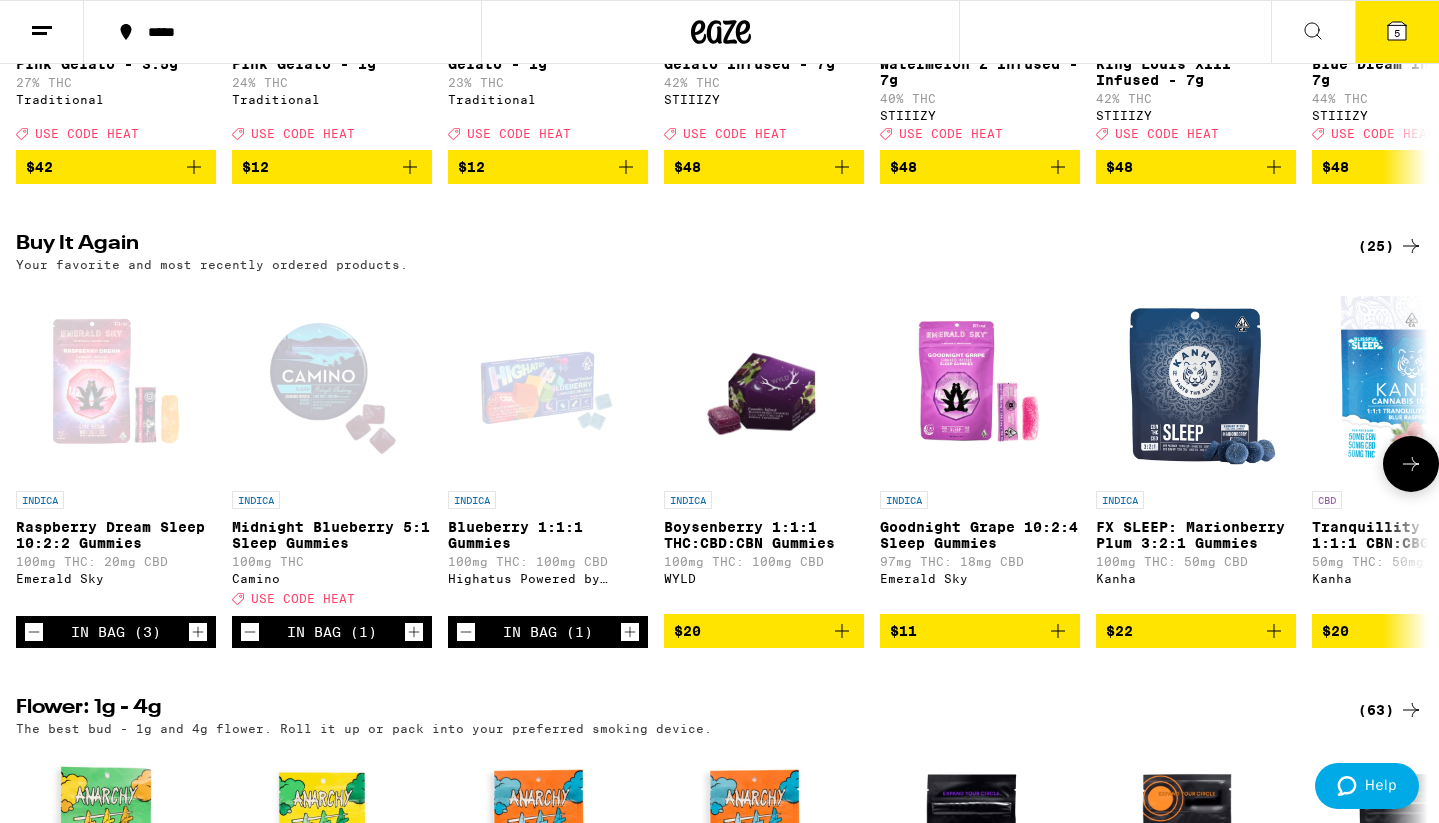 click 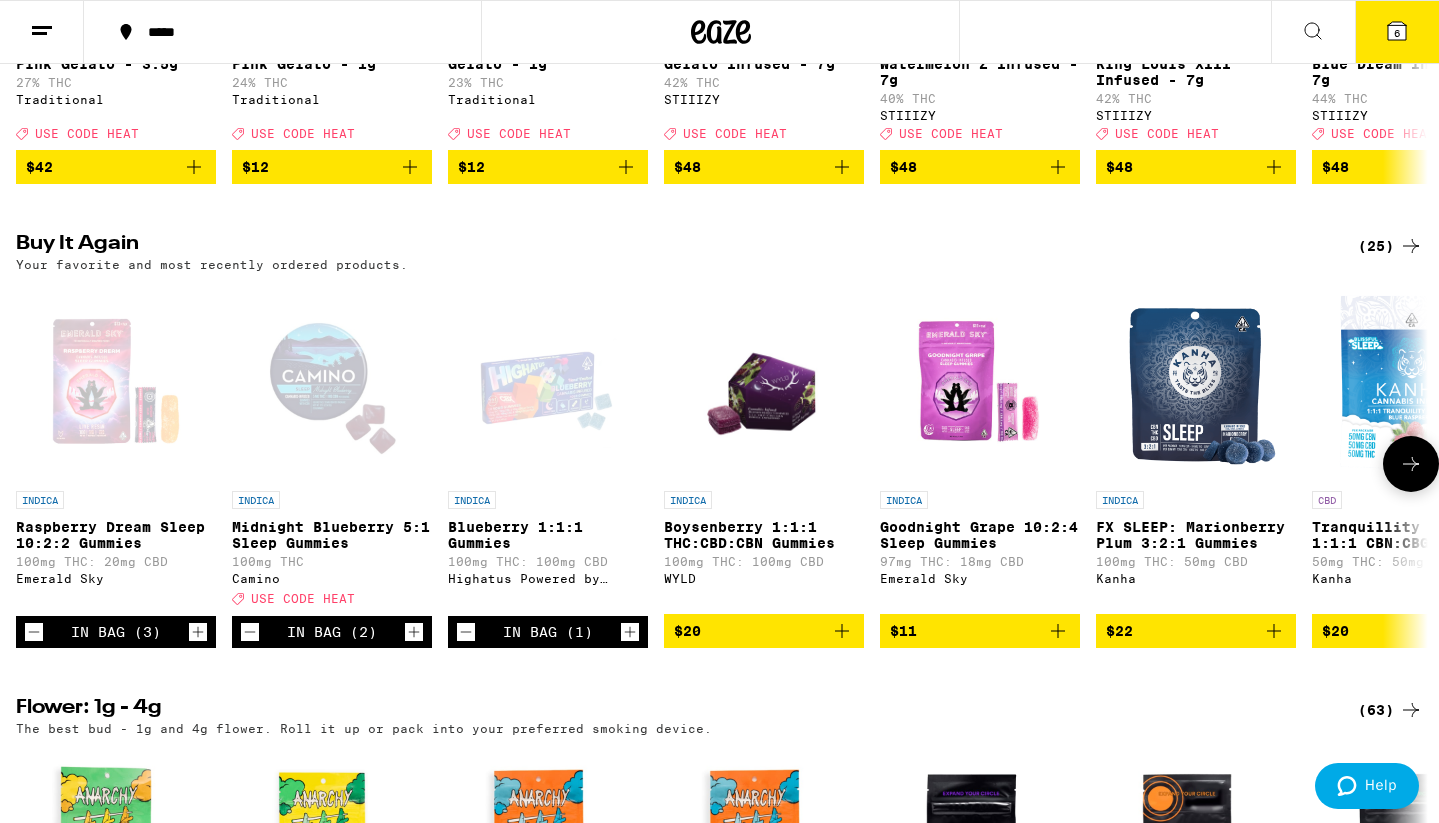 scroll, scrollTop: 0, scrollLeft: 0, axis: both 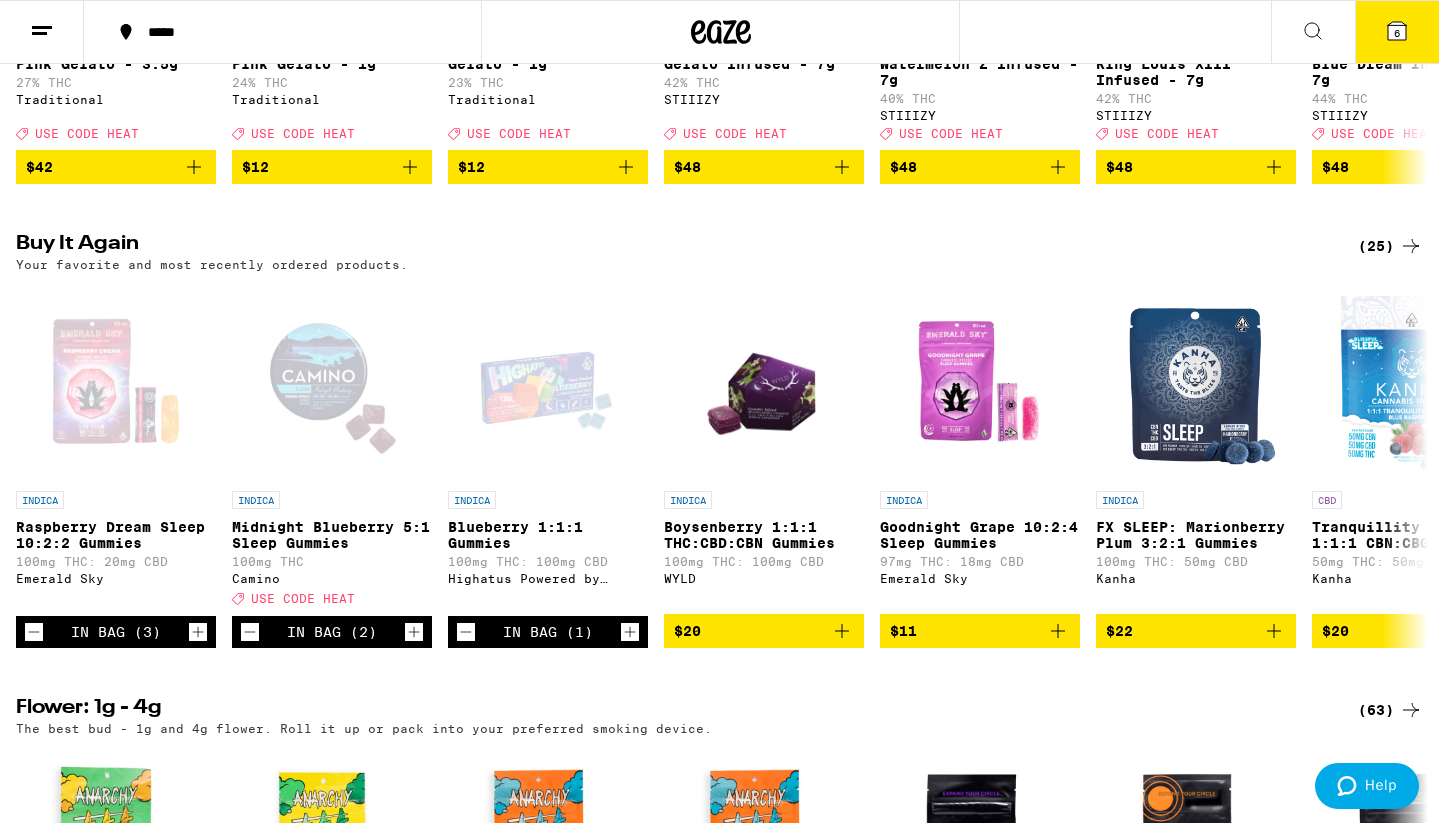 click on "(25)" at bounding box center [1390, 246] 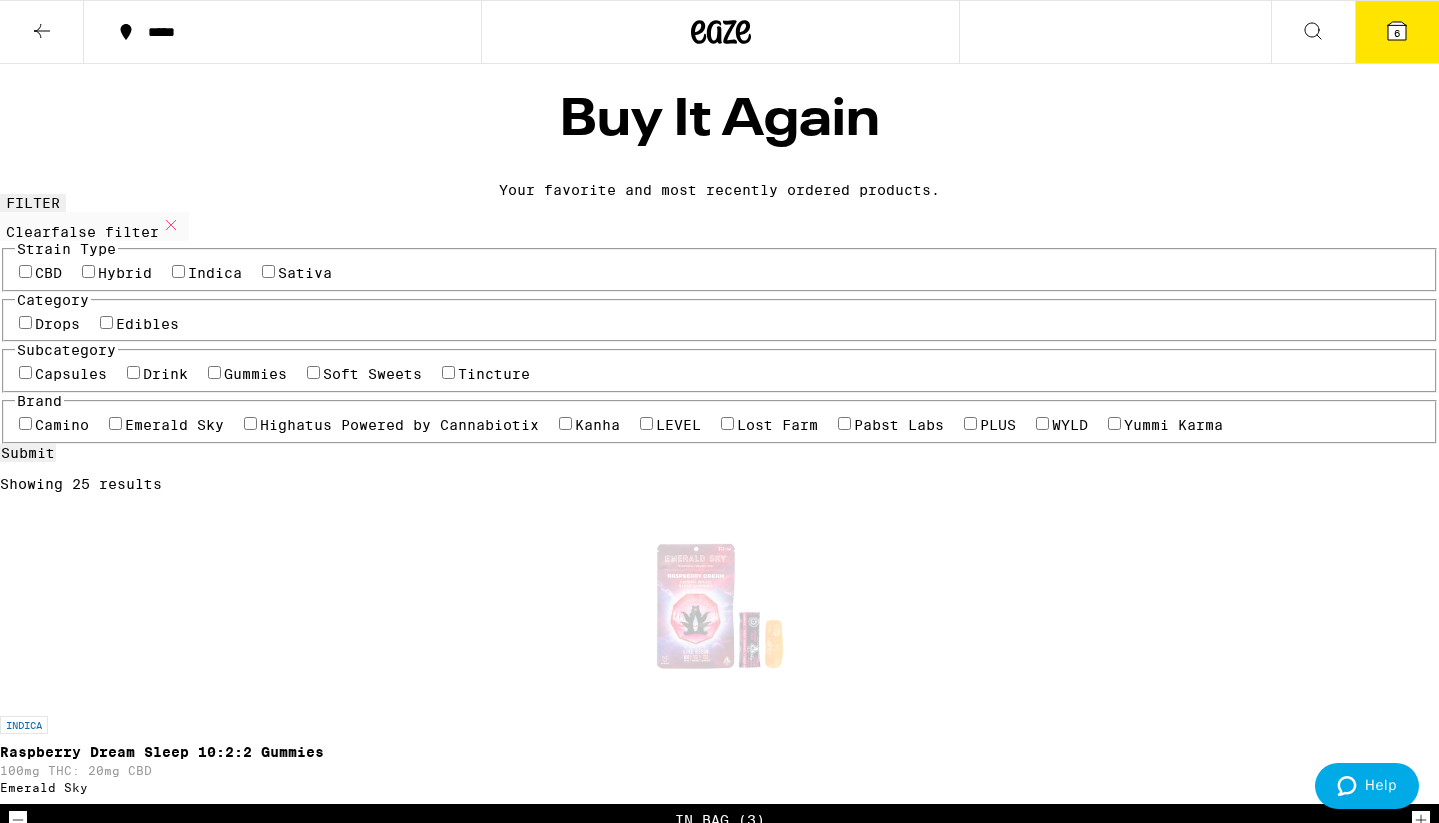 scroll, scrollTop: 0, scrollLeft: 0, axis: both 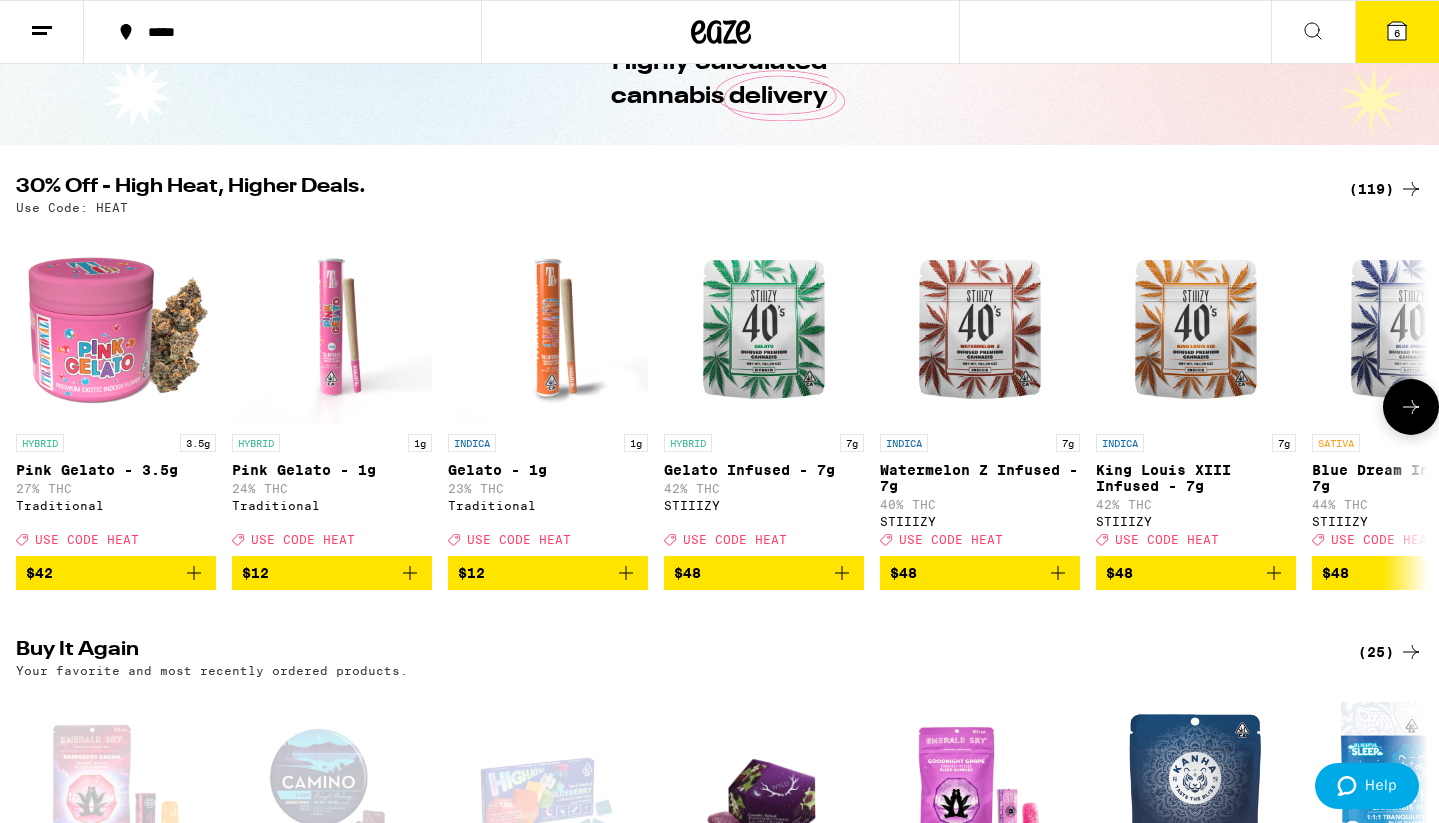 click 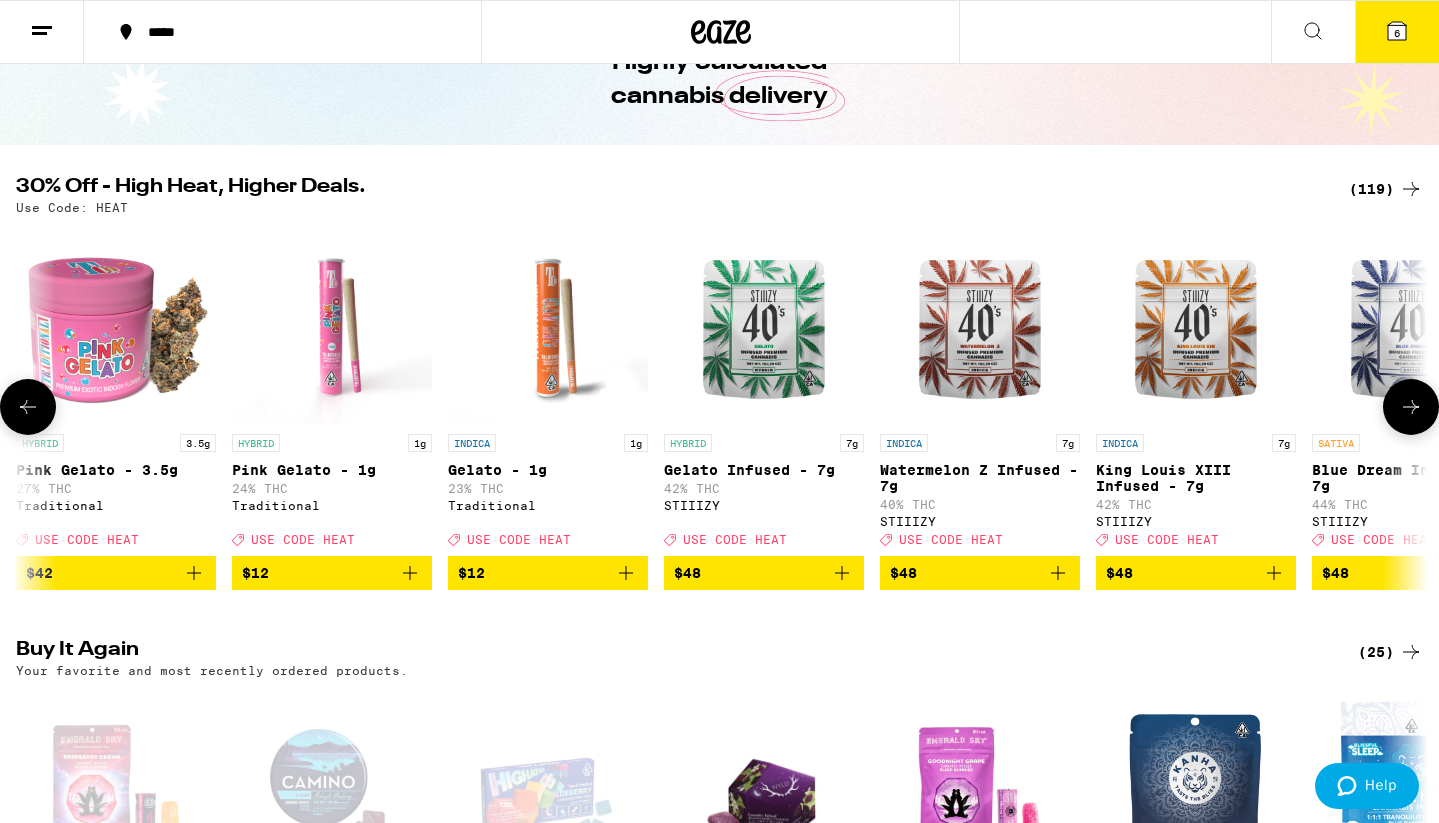 scroll, scrollTop: 0, scrollLeft: 1189, axis: horizontal 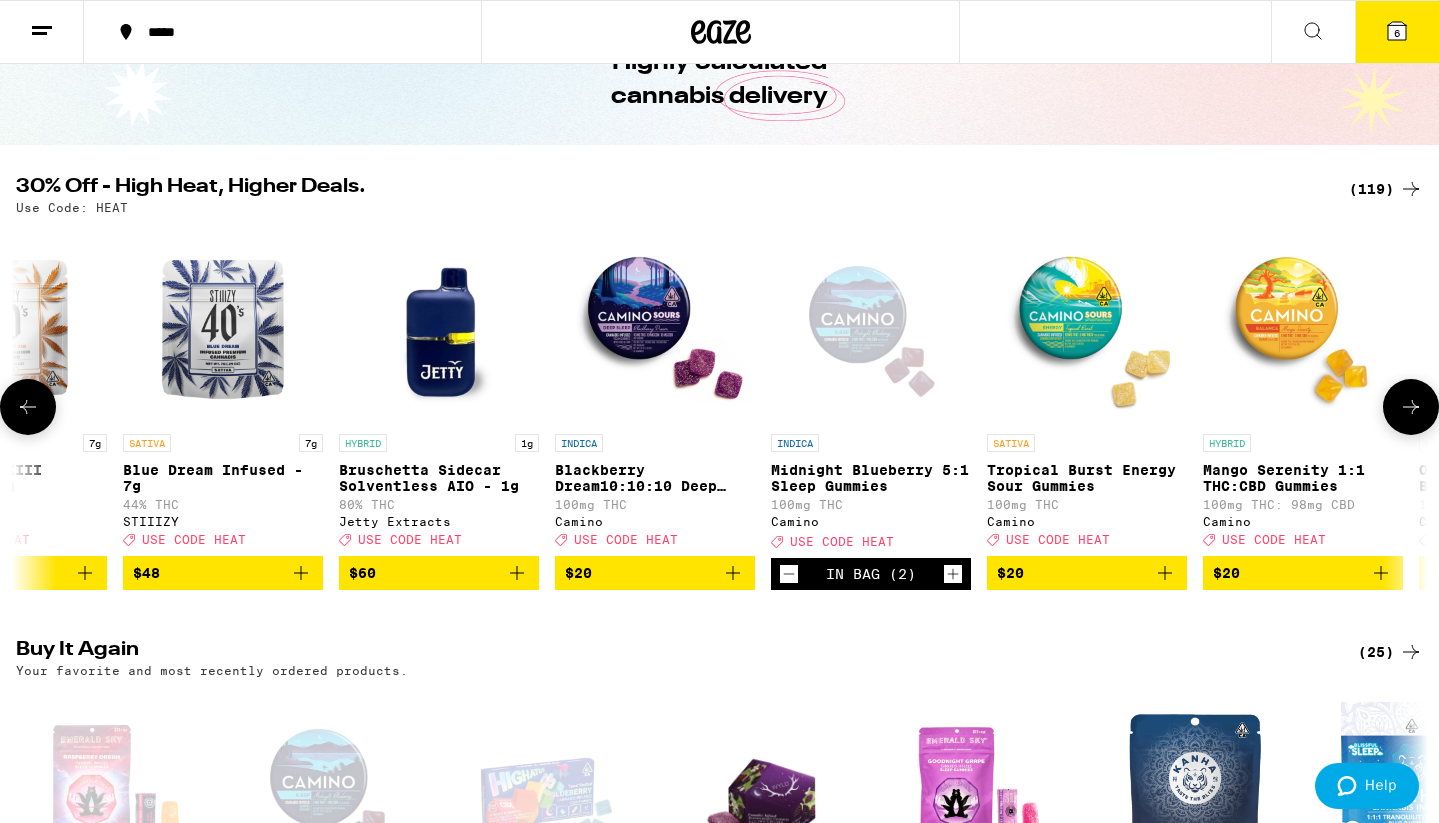 click 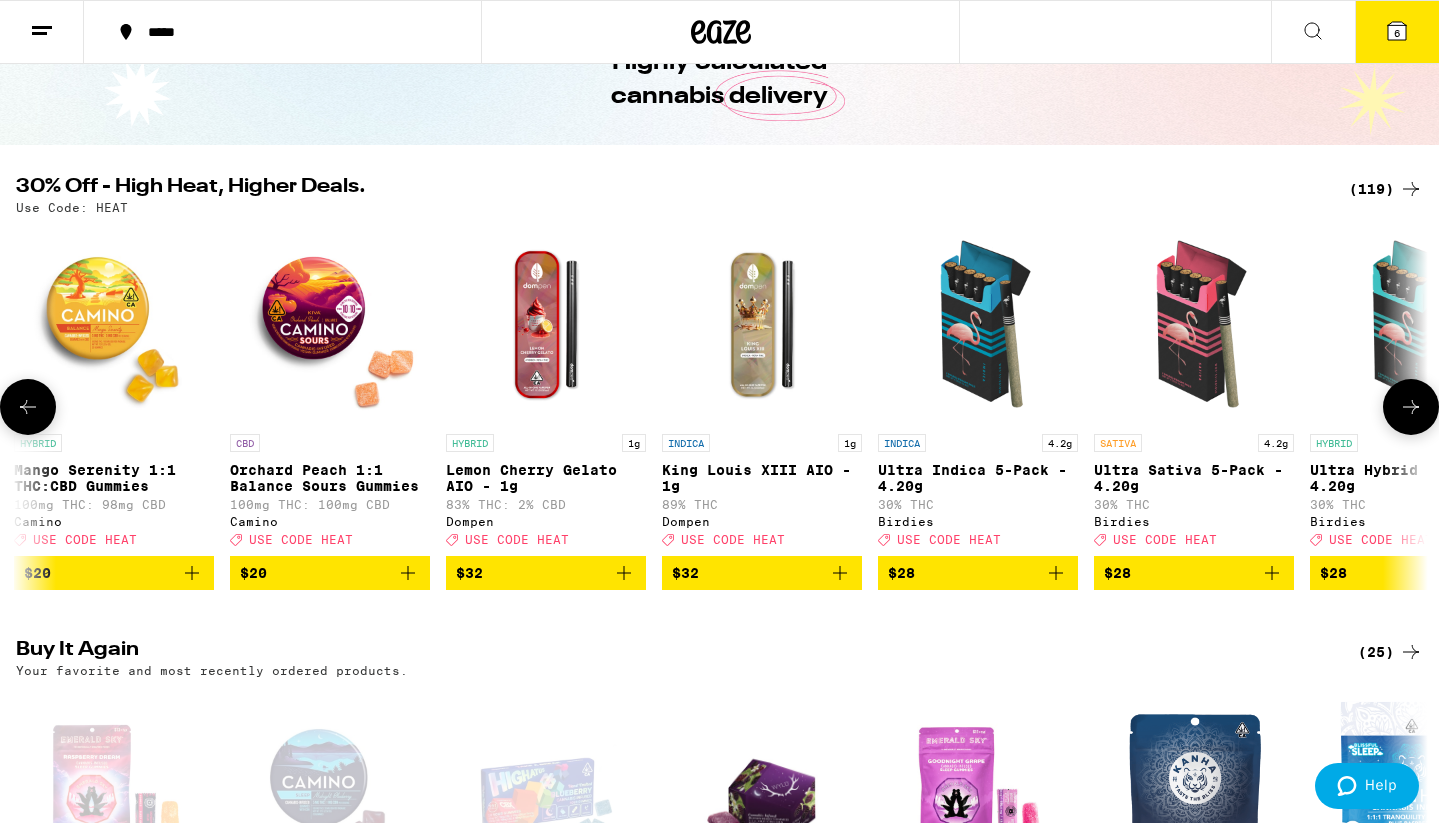 click 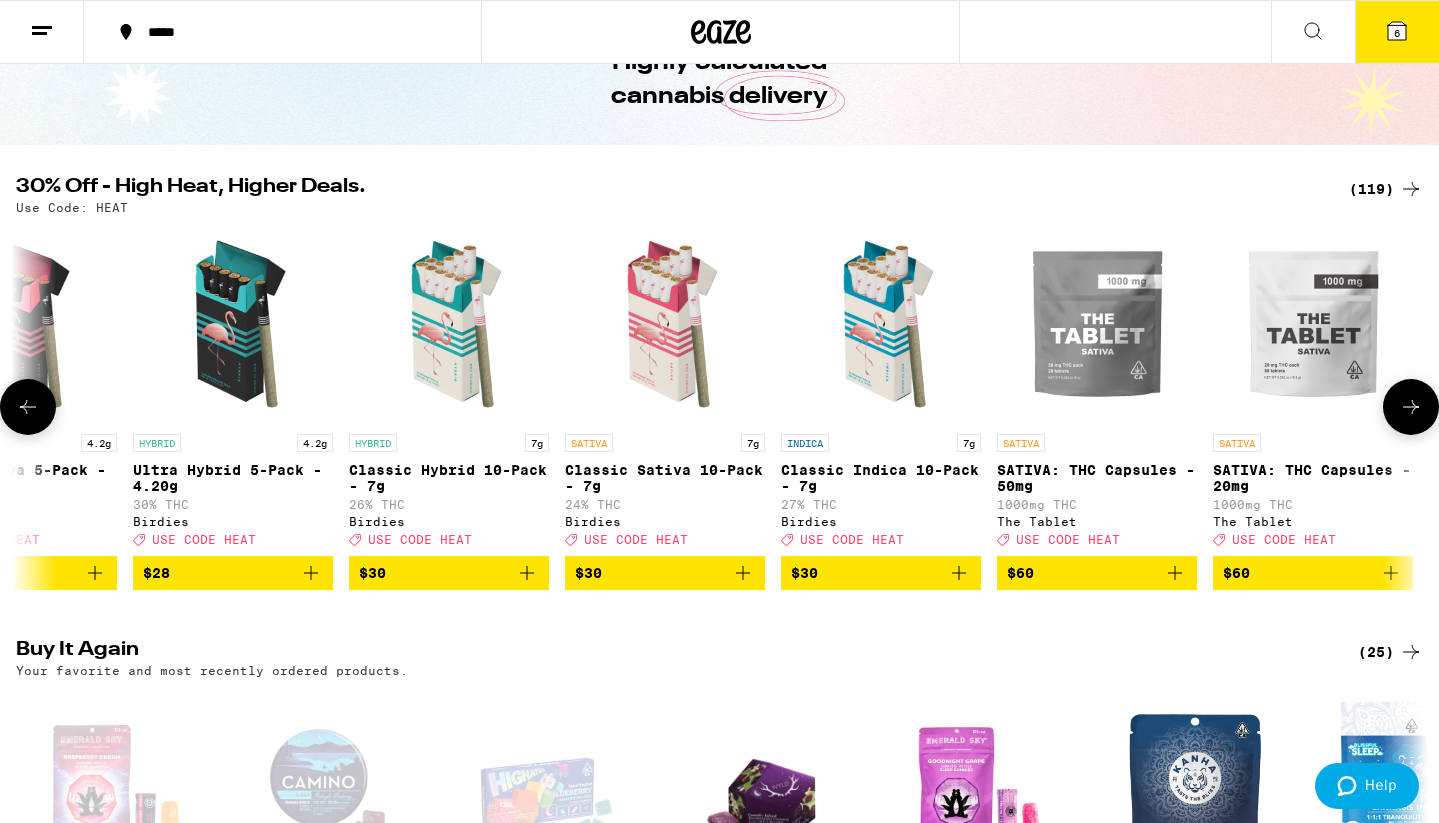 scroll, scrollTop: 0, scrollLeft: 3567, axis: horizontal 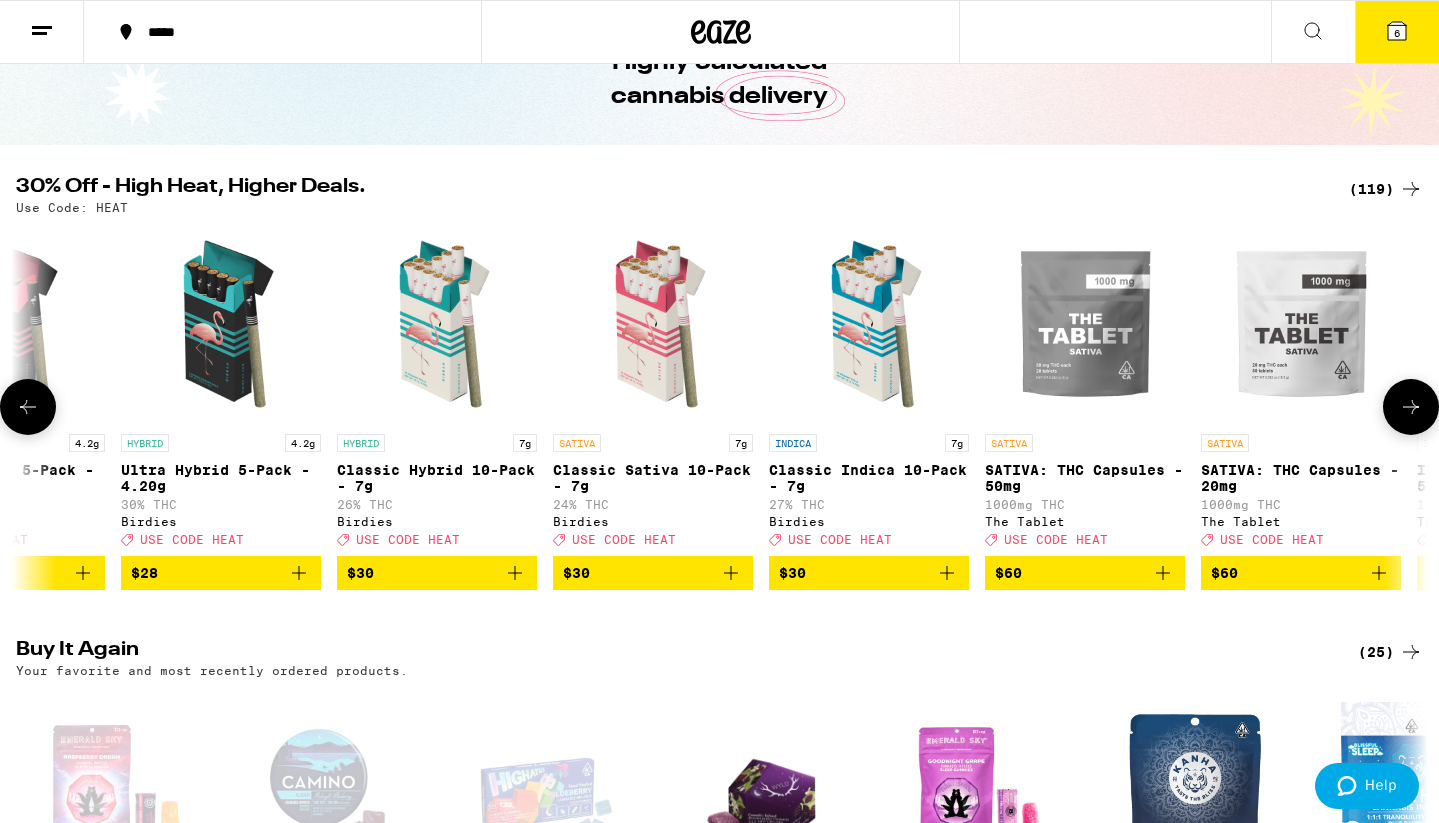 click 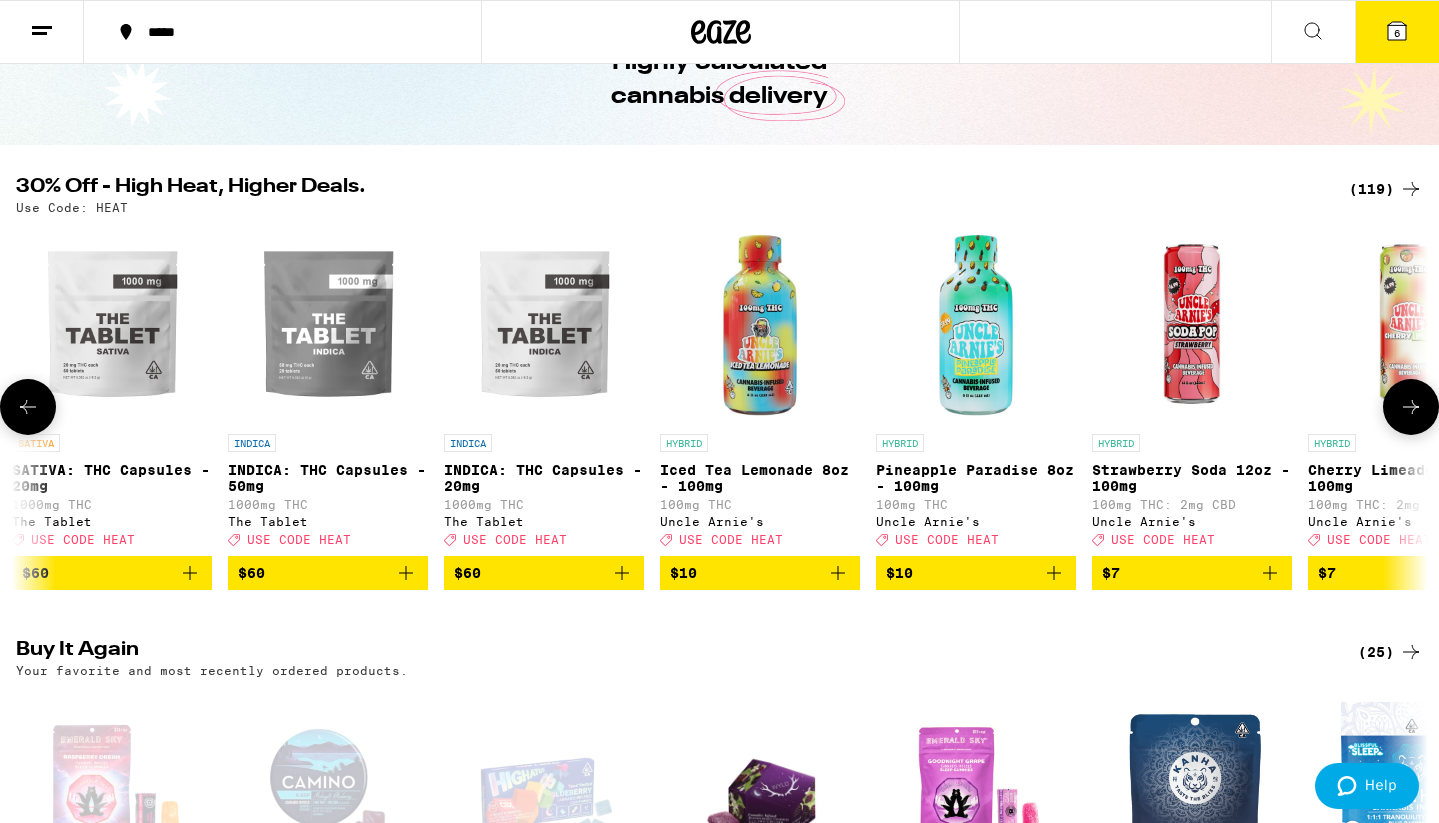 click 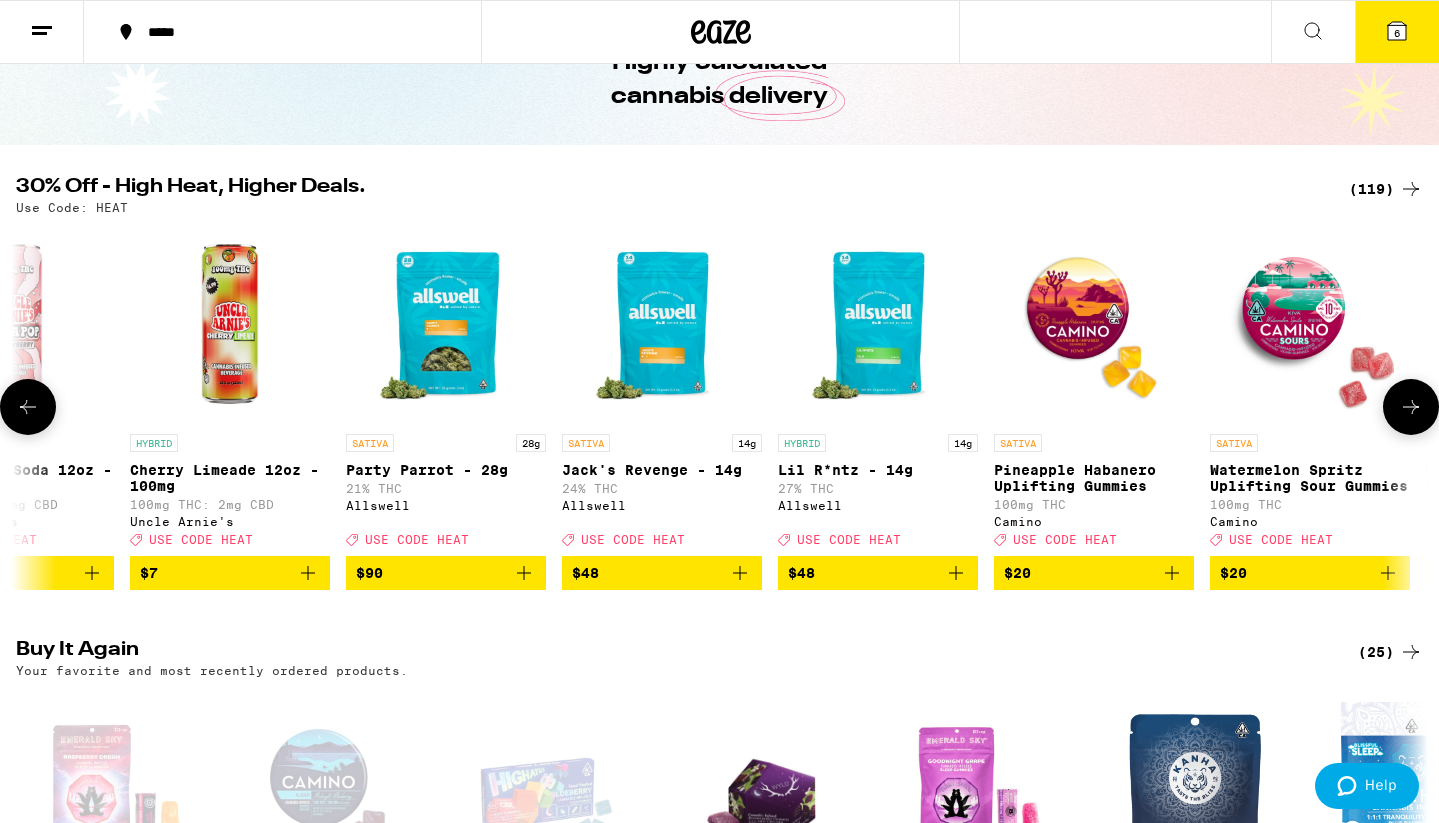 scroll, scrollTop: 0, scrollLeft: 5945, axis: horizontal 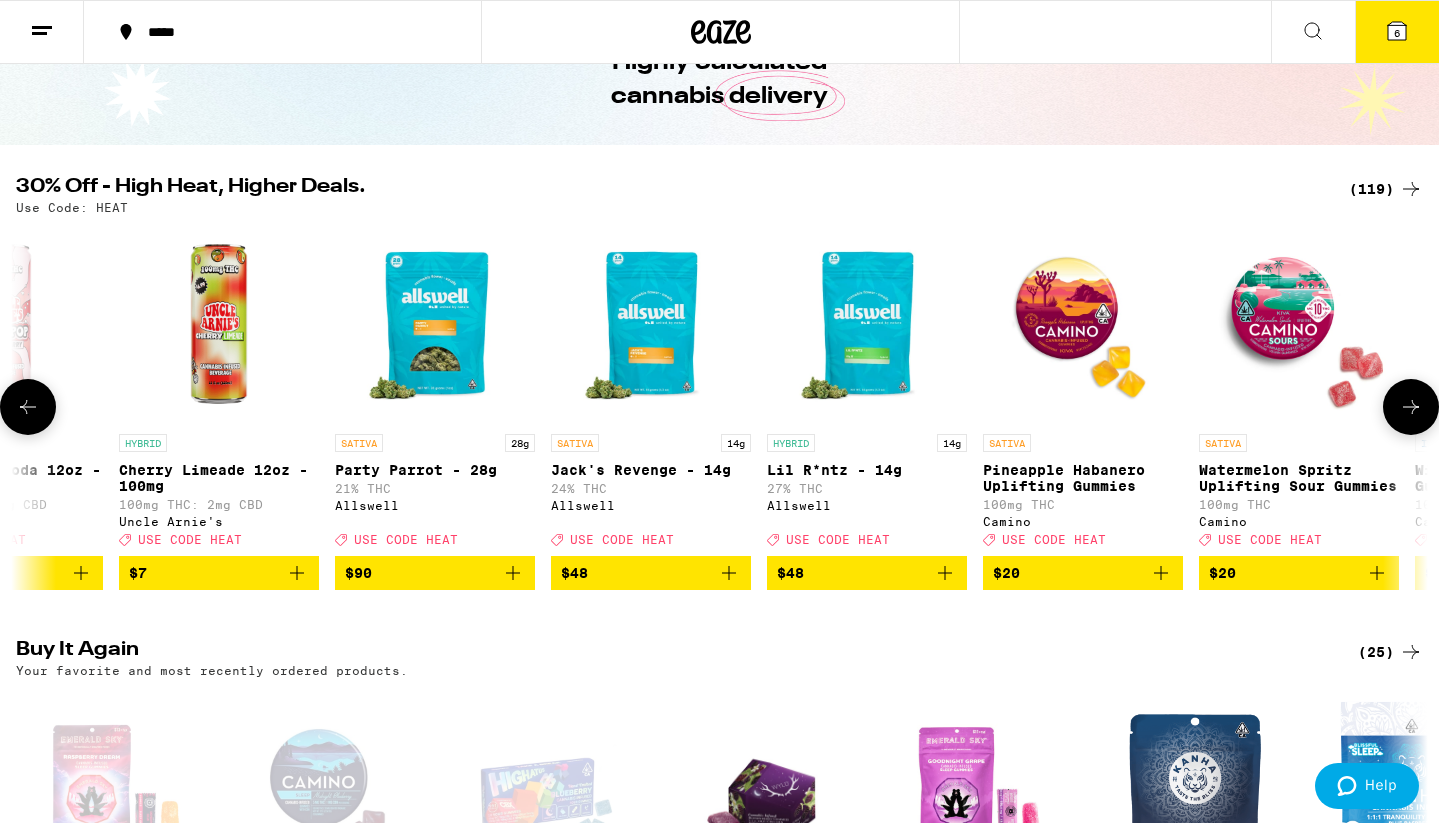 click 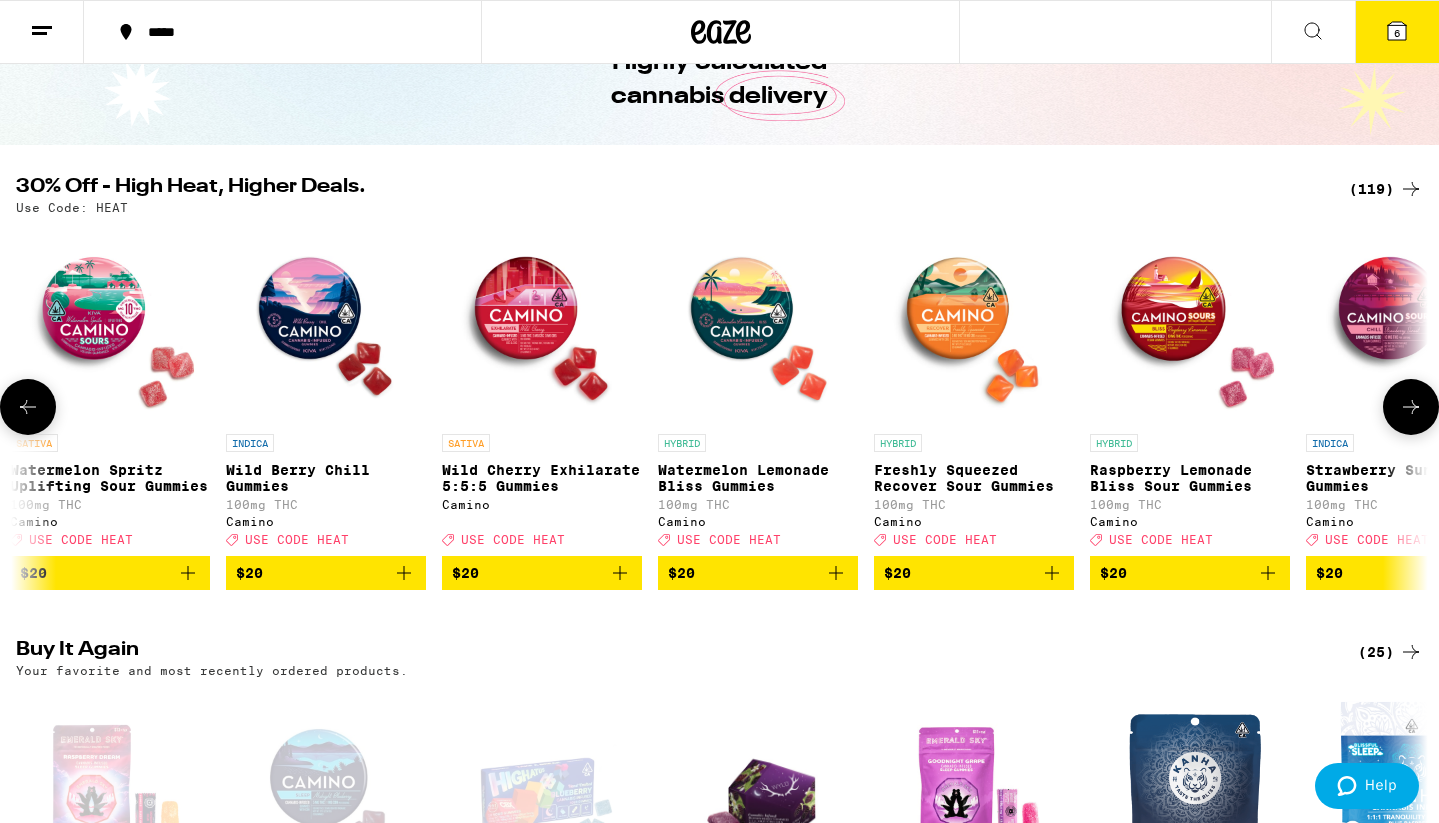click 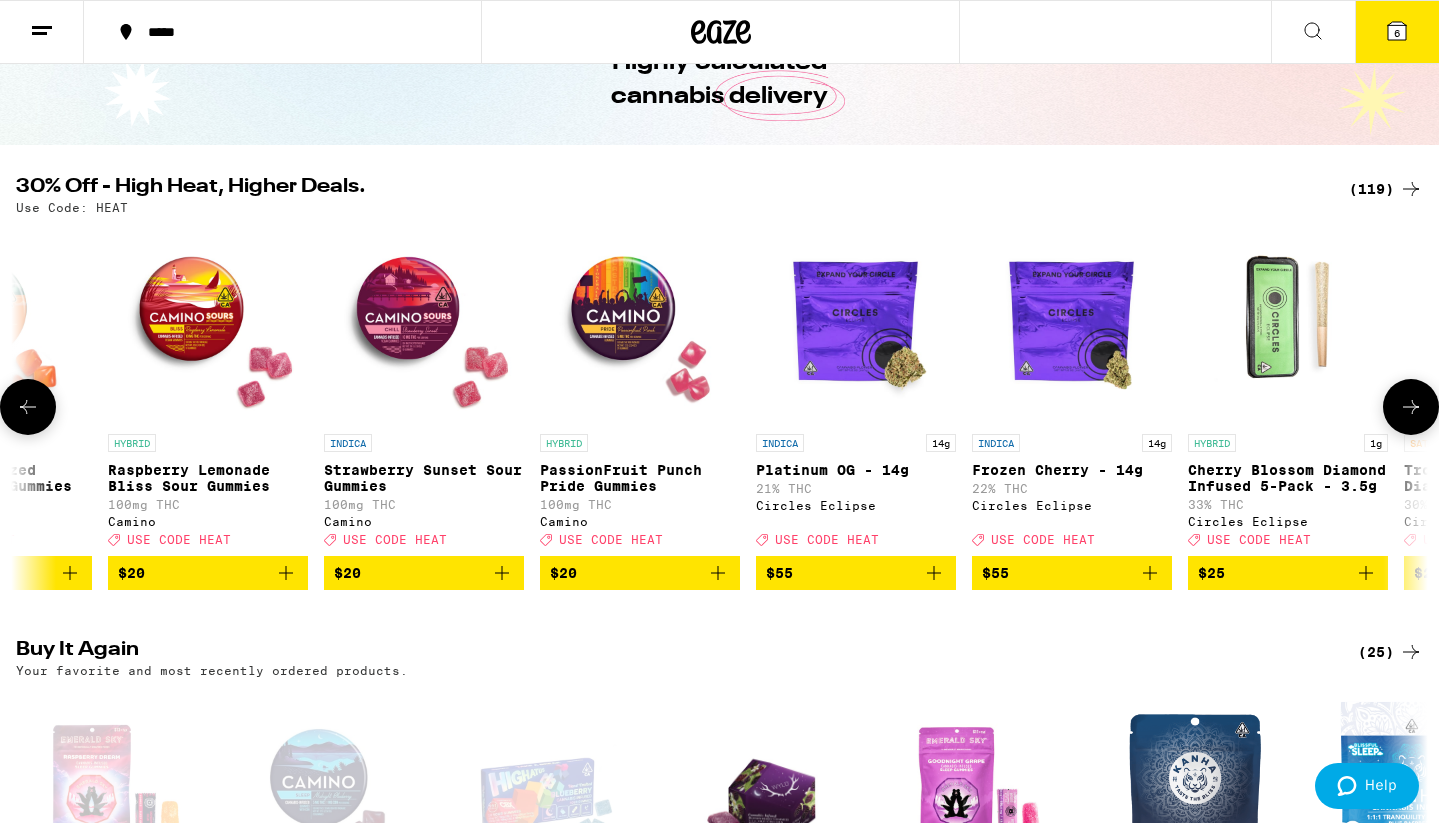 scroll, scrollTop: 0, scrollLeft: 8323, axis: horizontal 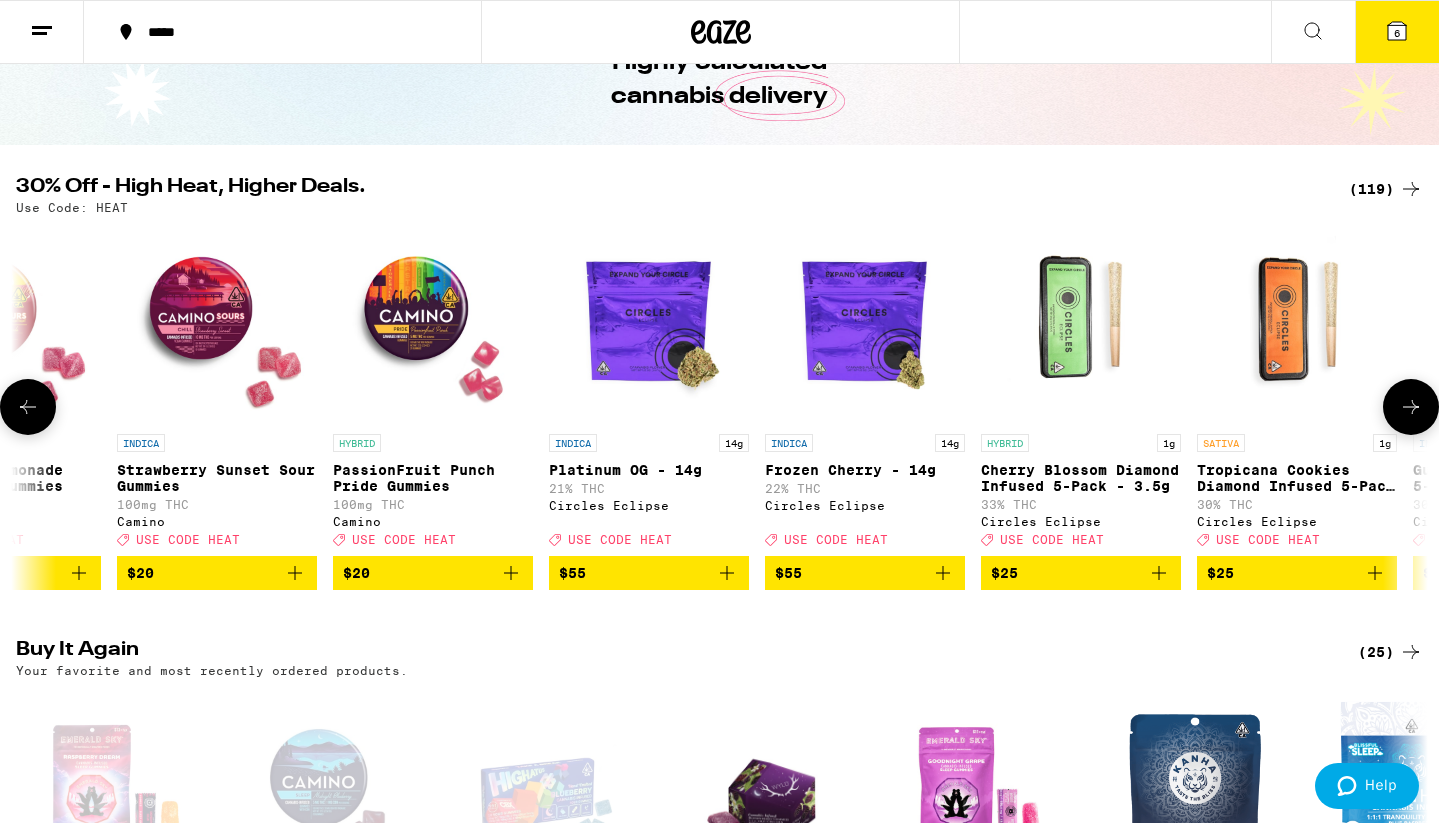 click 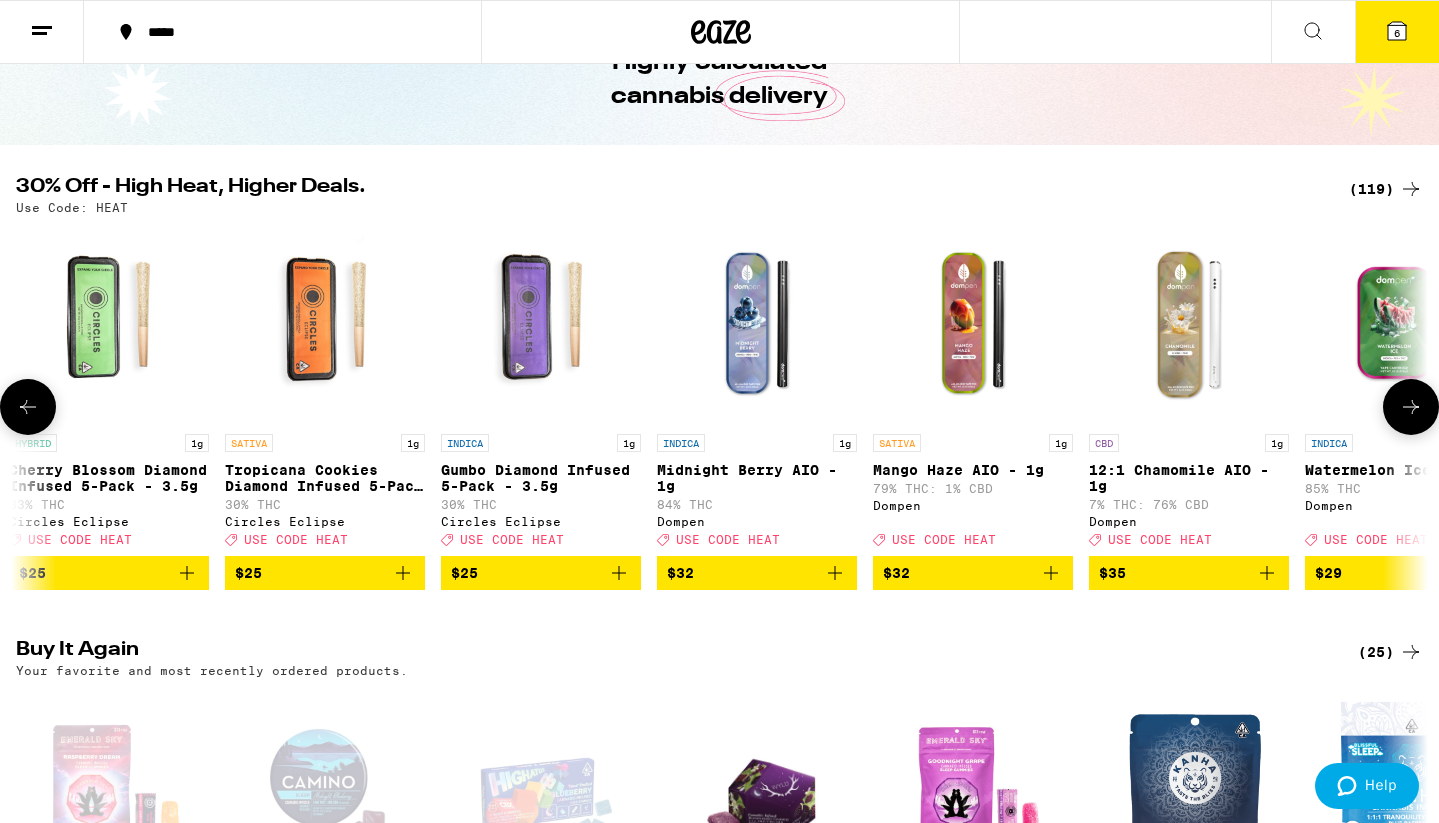 scroll, scrollTop: 0, scrollLeft: 9512, axis: horizontal 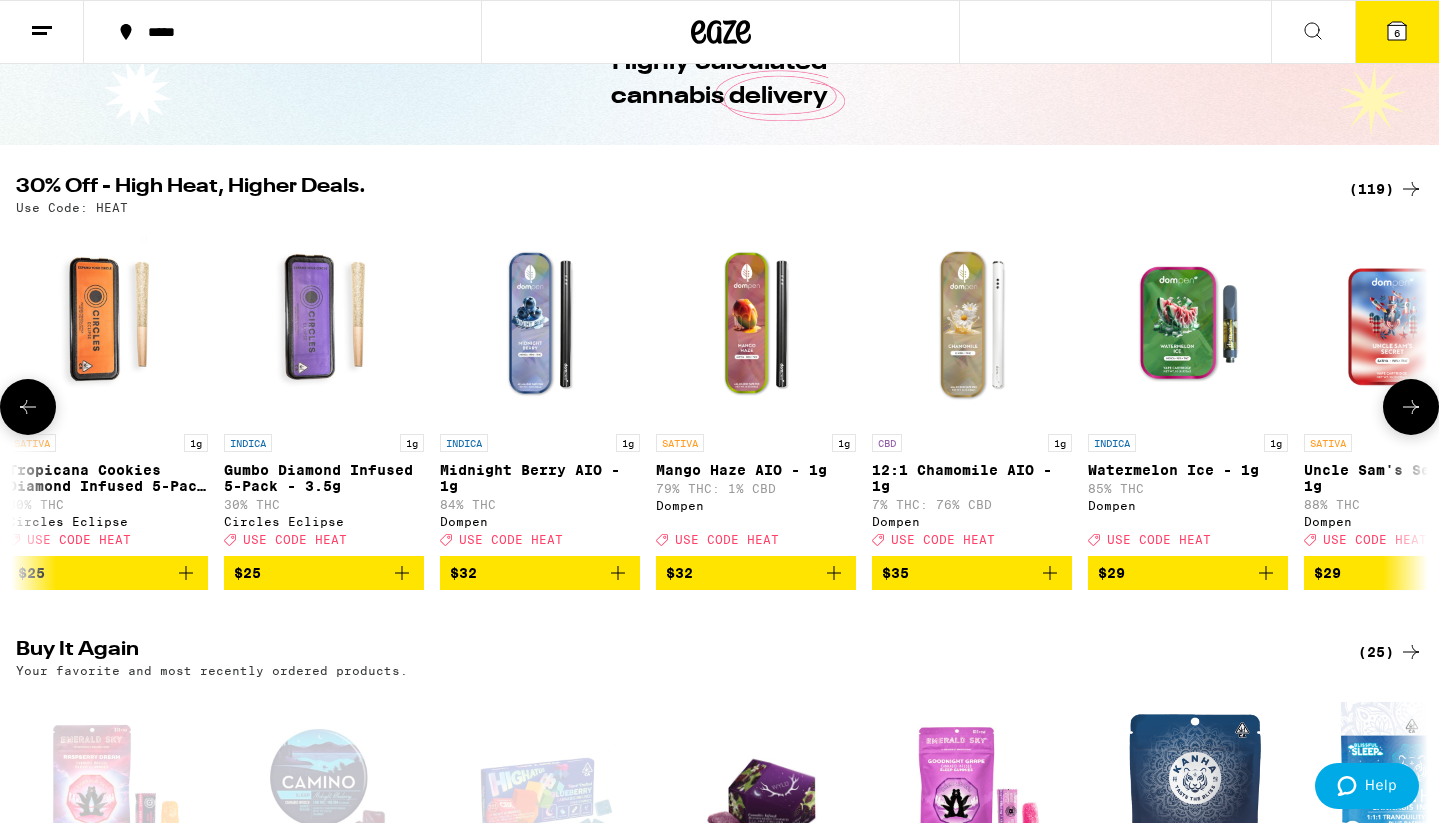 click 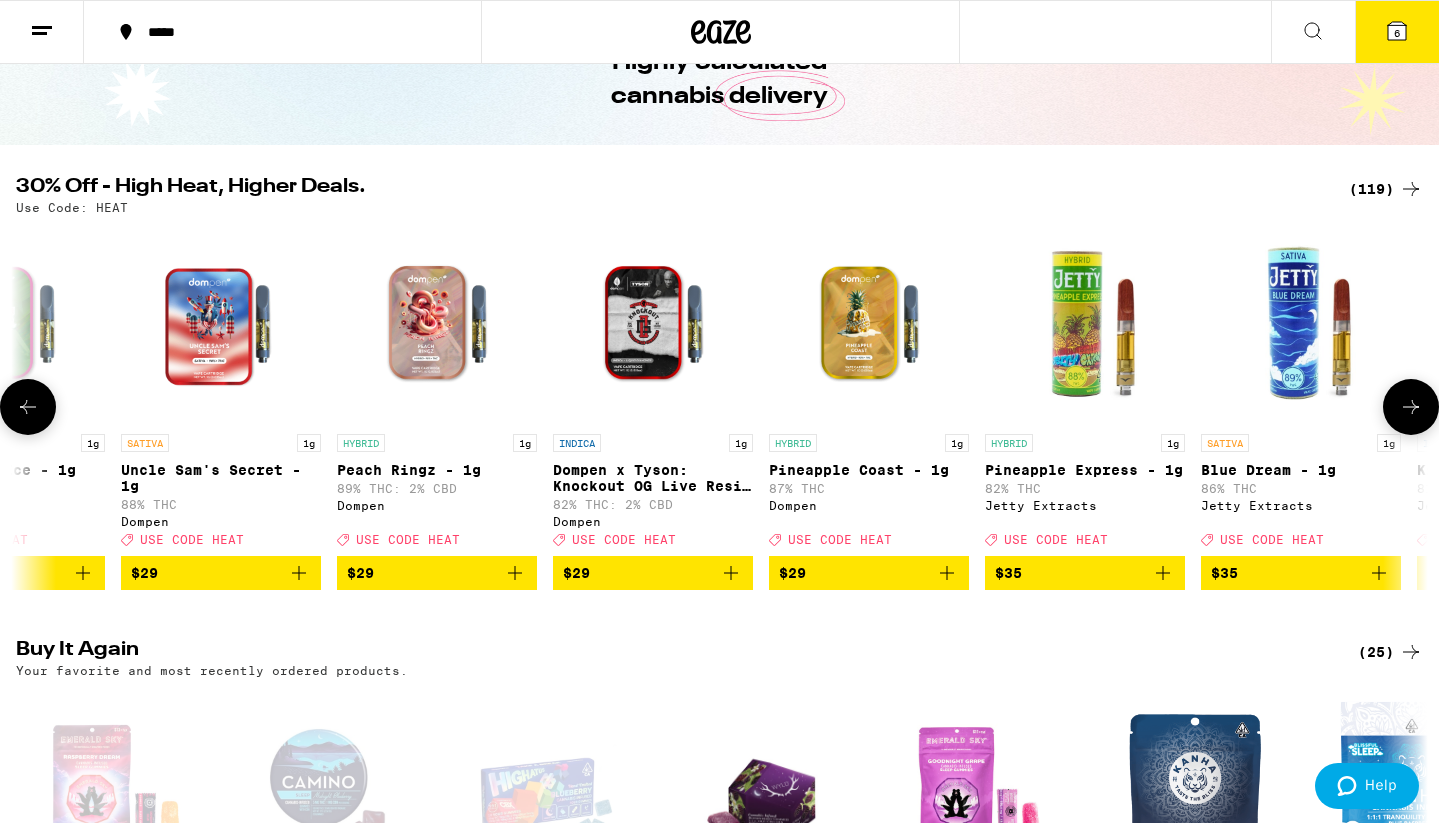 scroll, scrollTop: 0, scrollLeft: 10701, axis: horizontal 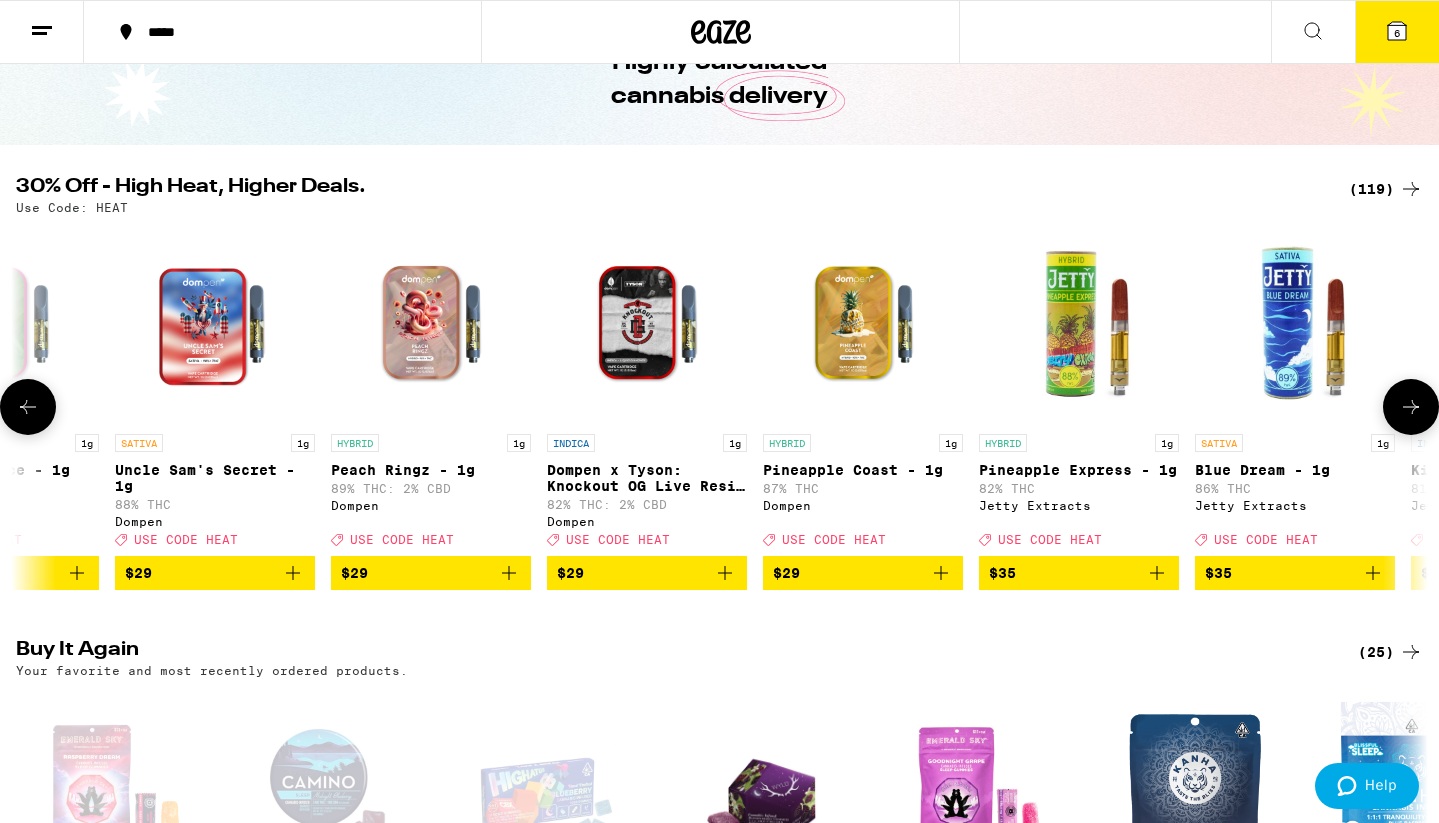 click 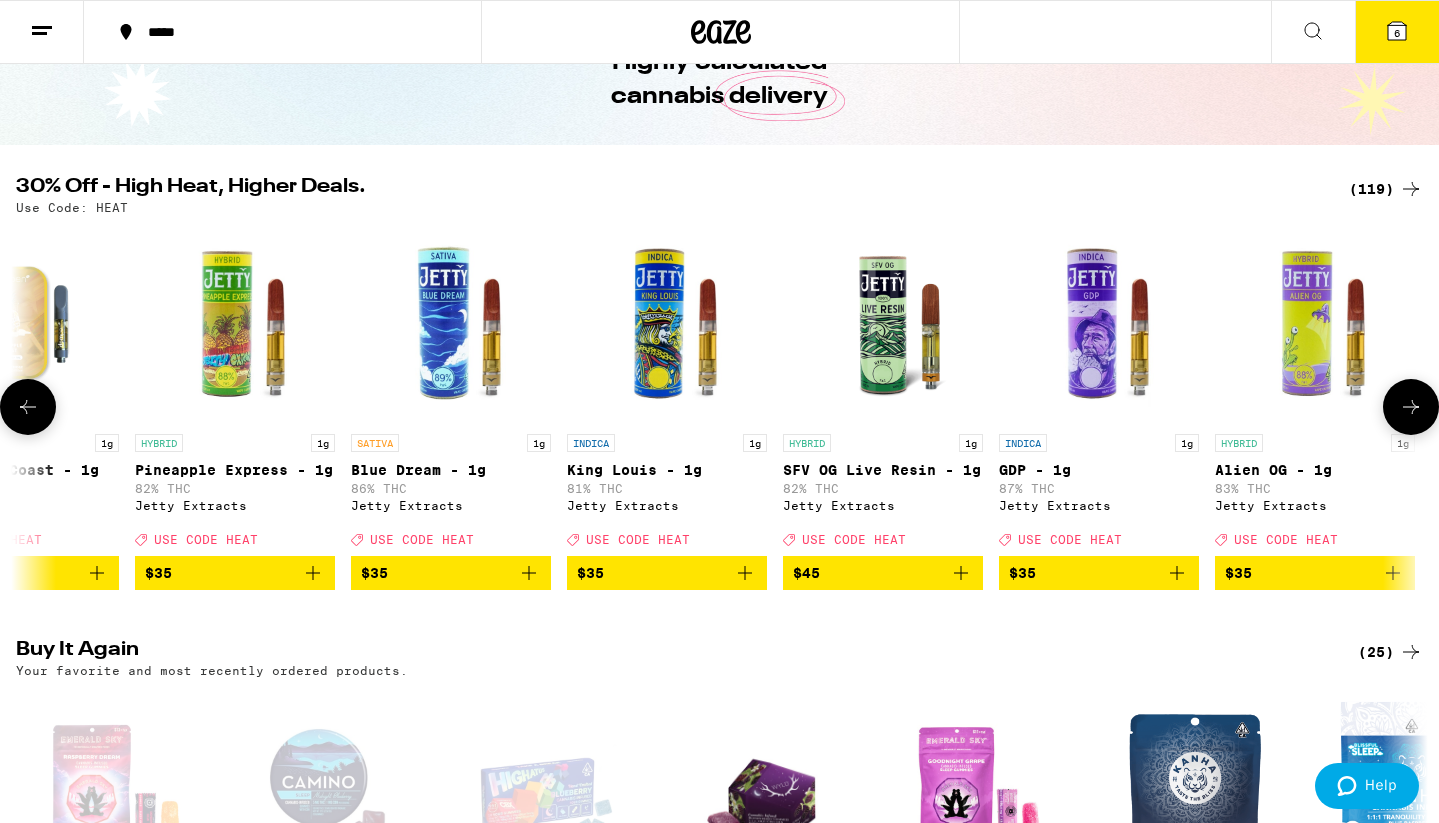 scroll, scrollTop: 0, scrollLeft: 11890, axis: horizontal 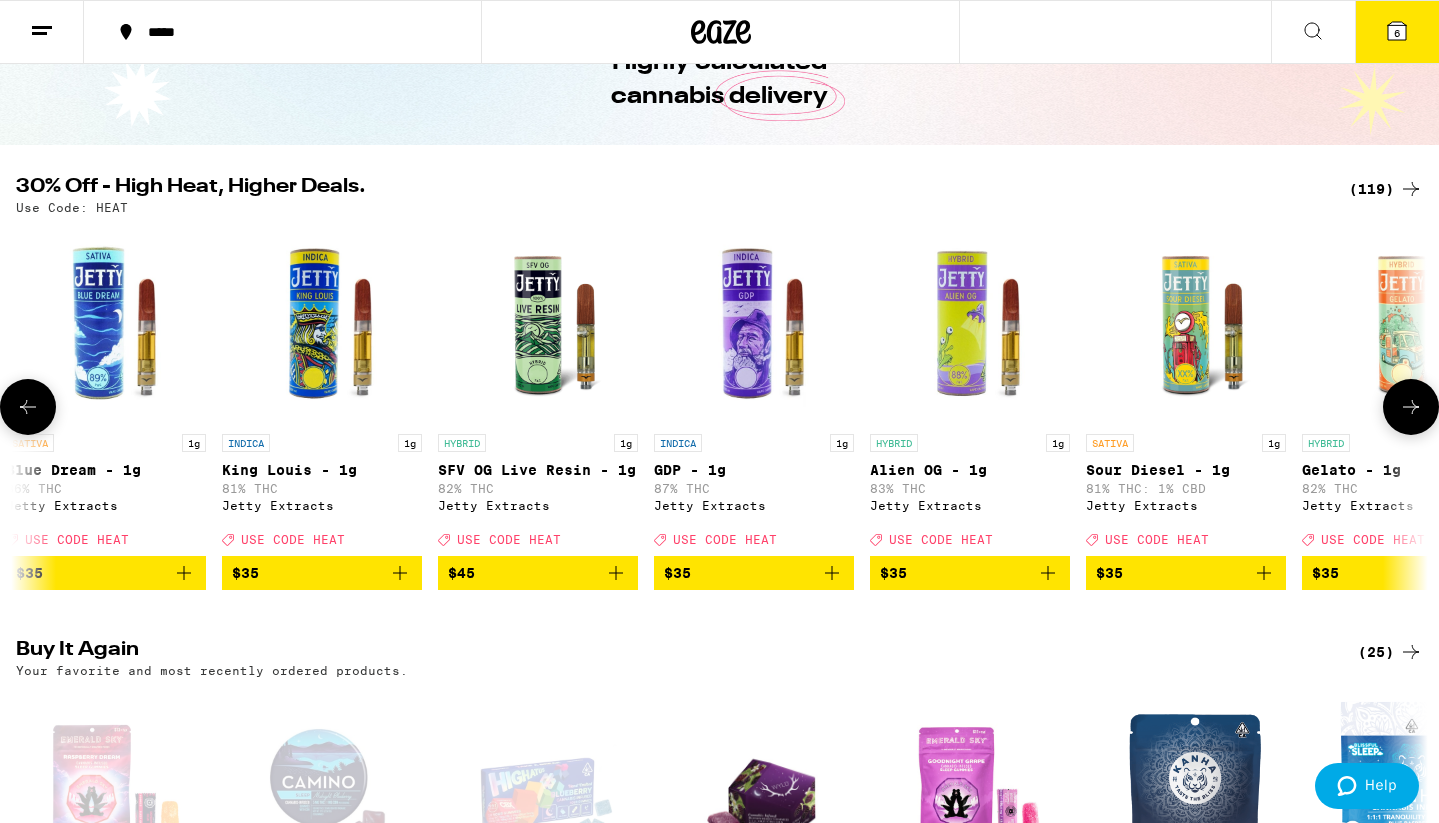 click 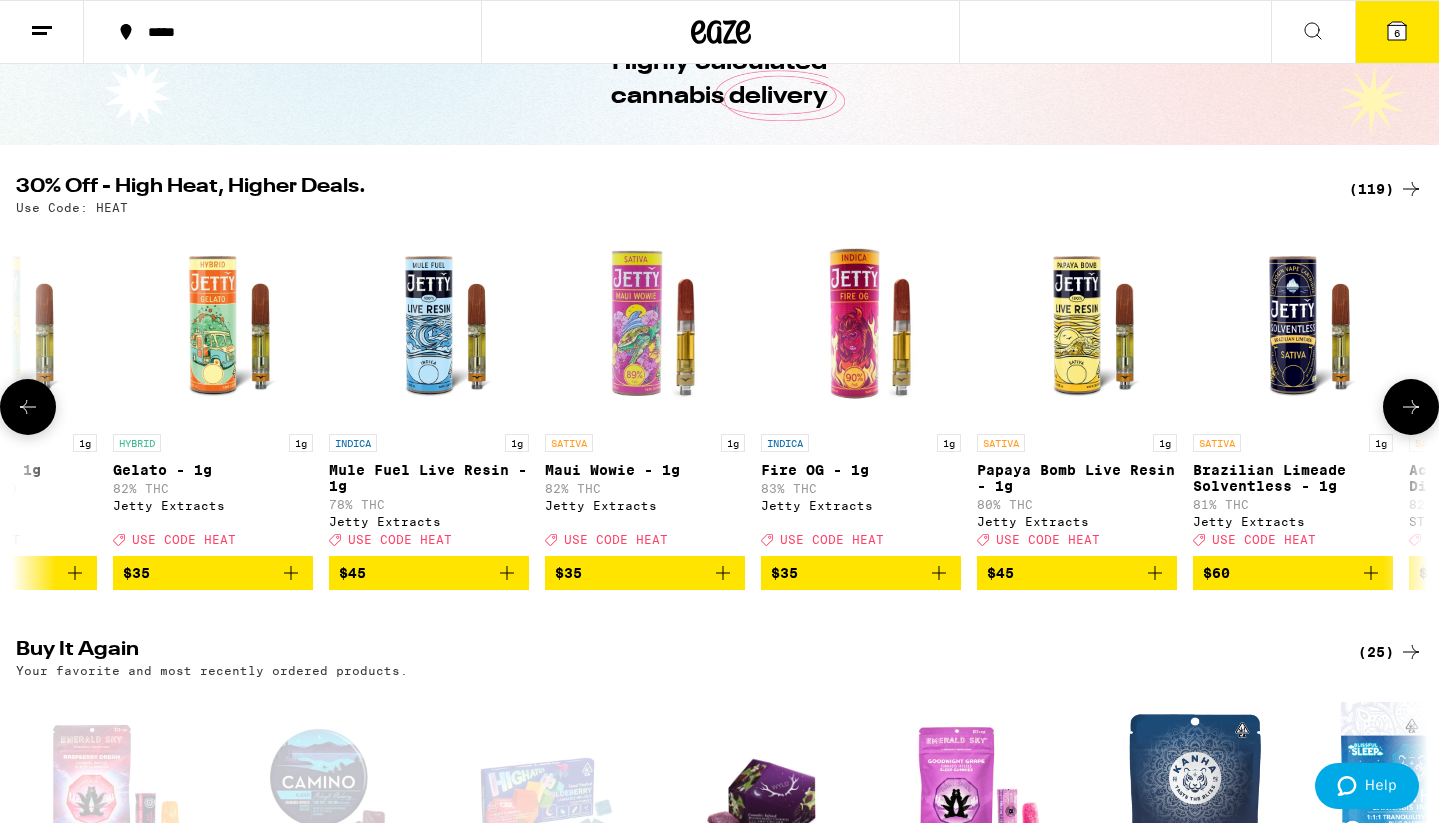 click 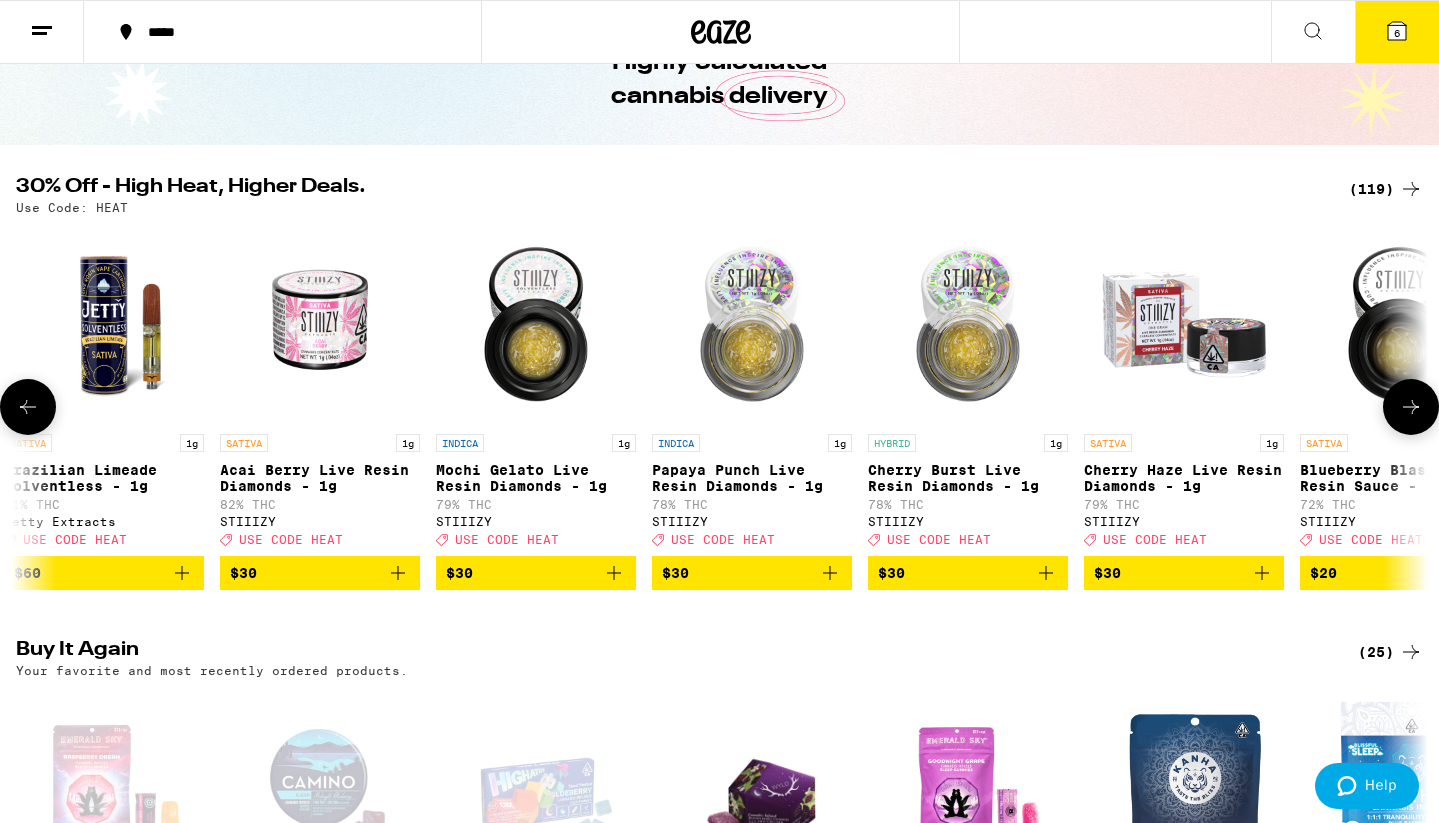 click 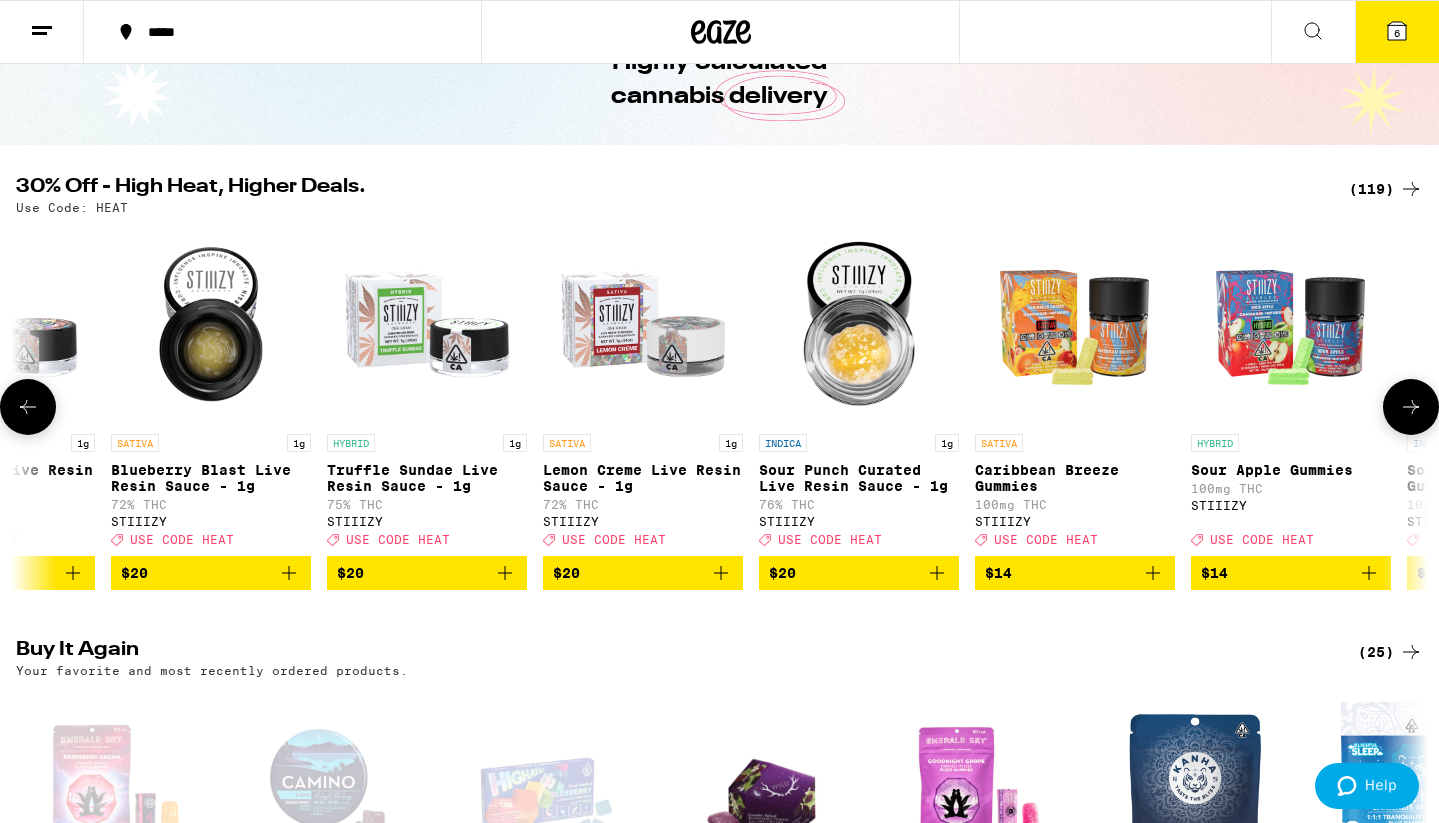 click 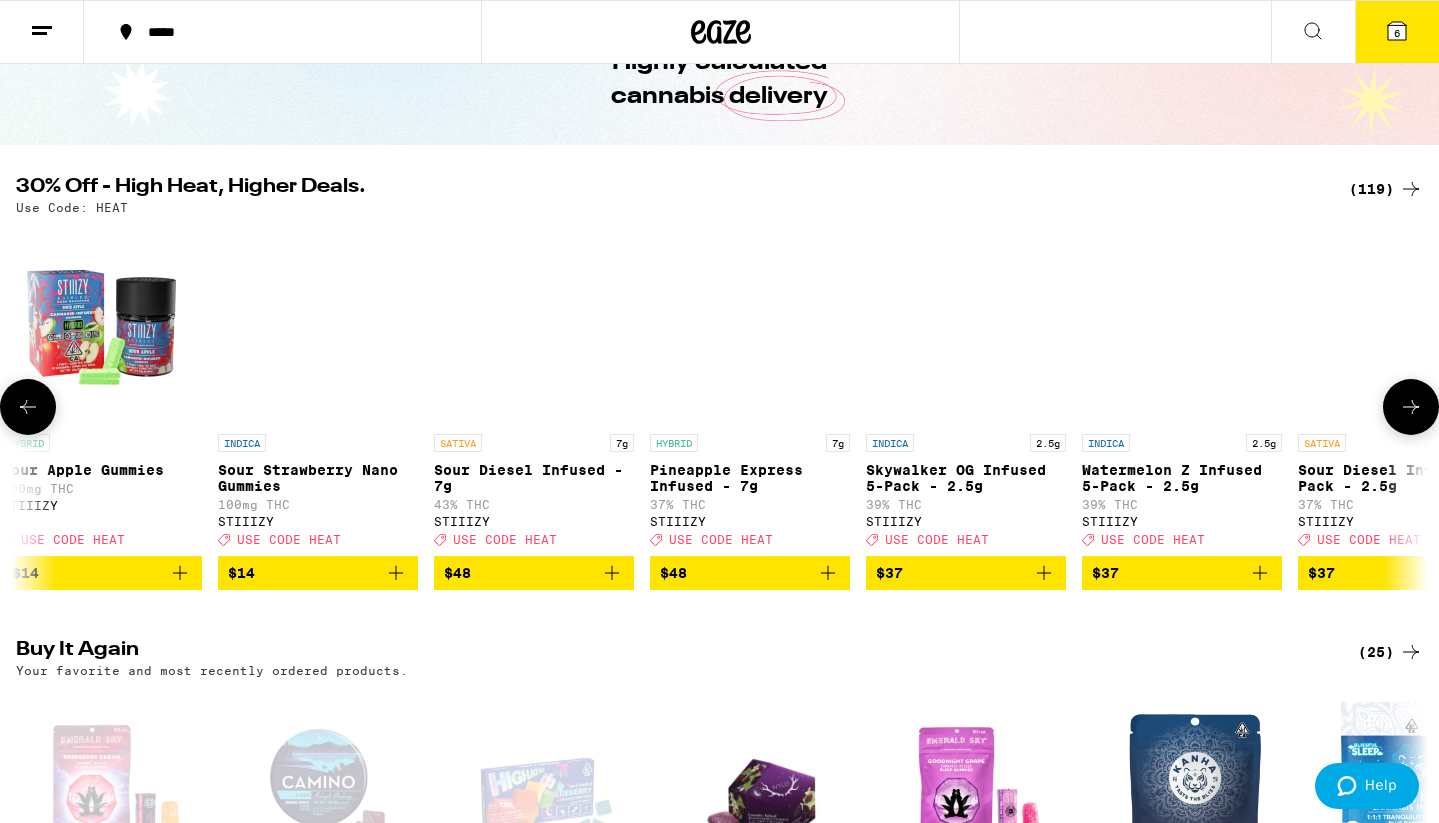 click 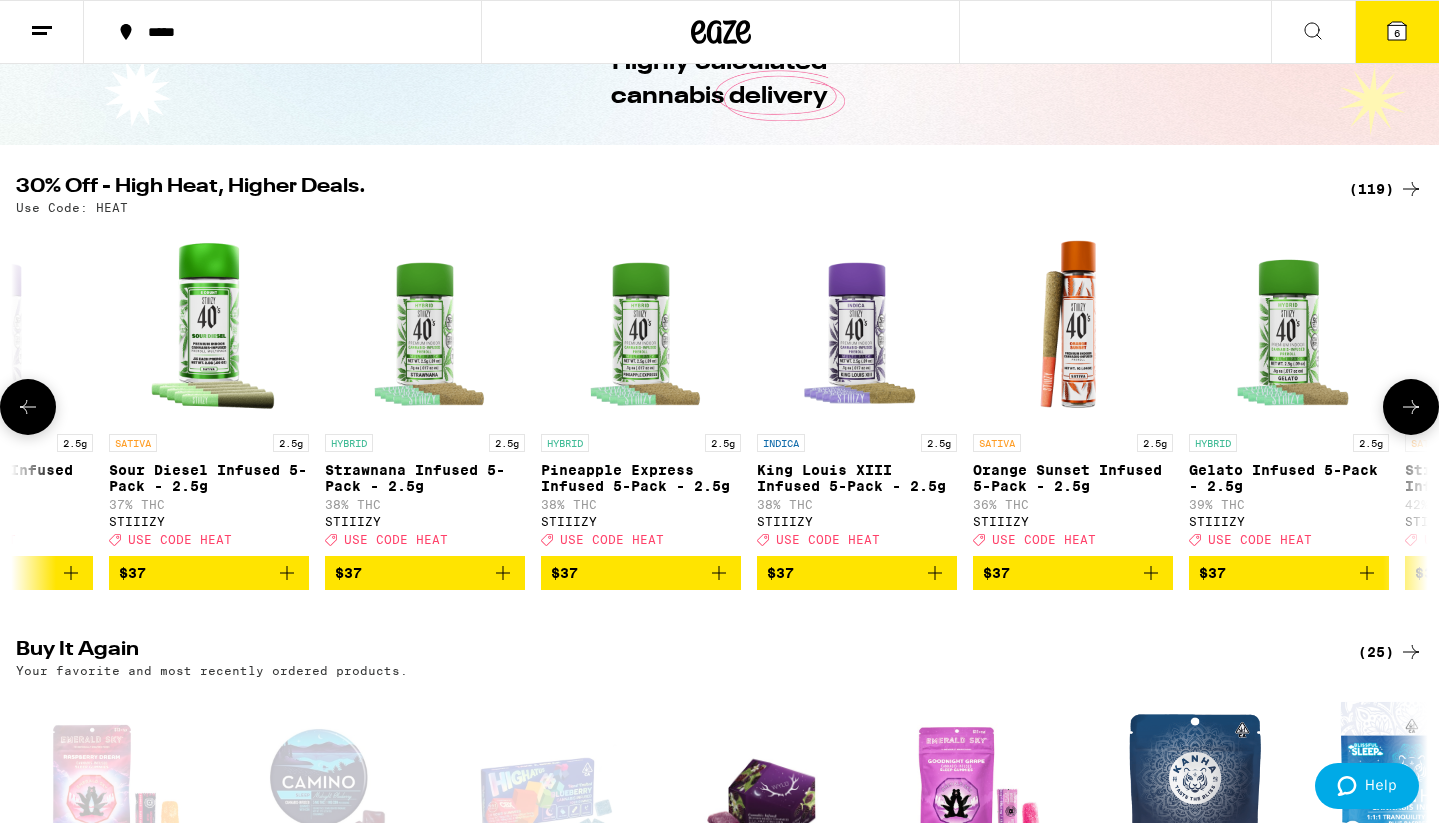 click 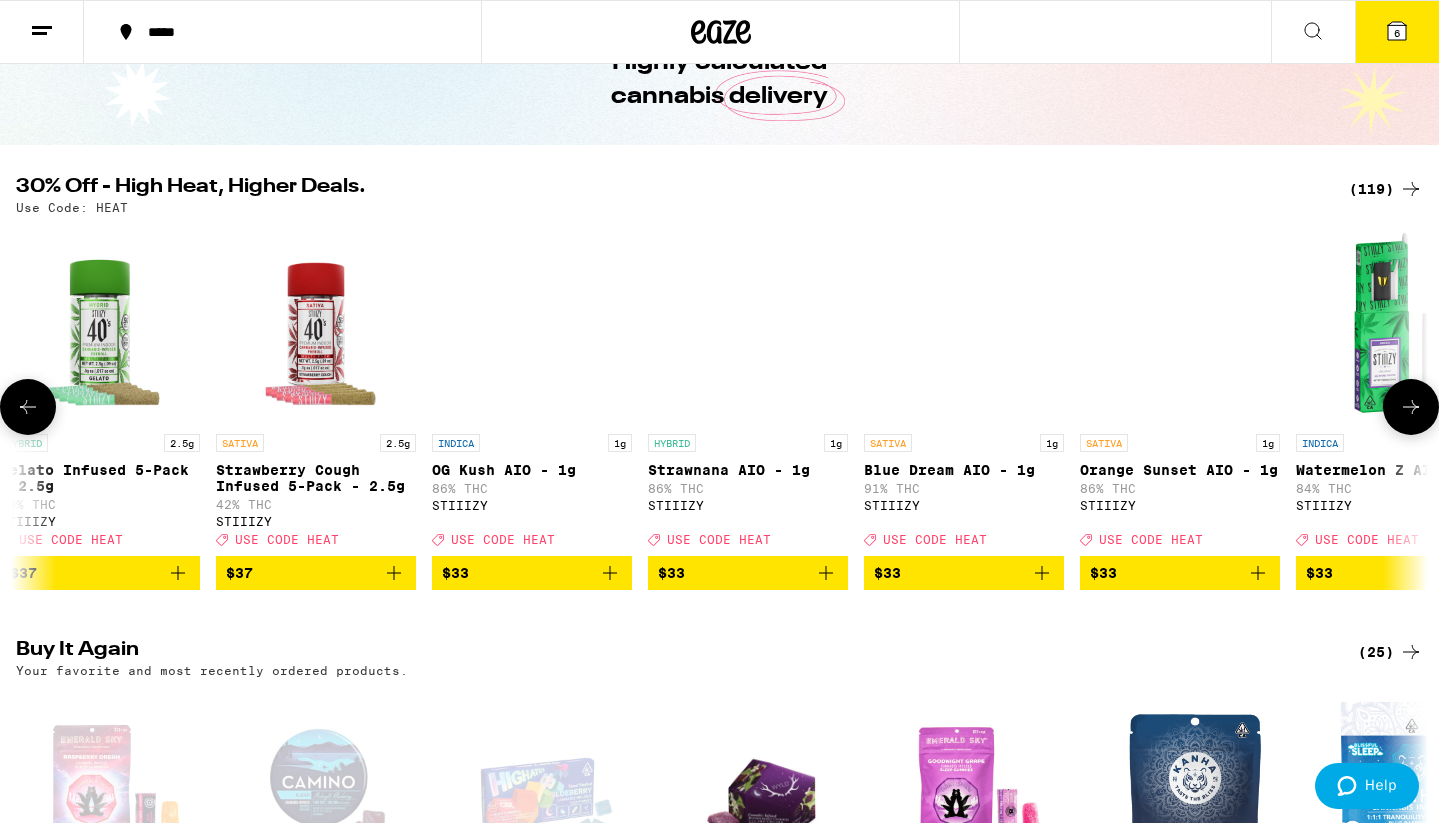 click 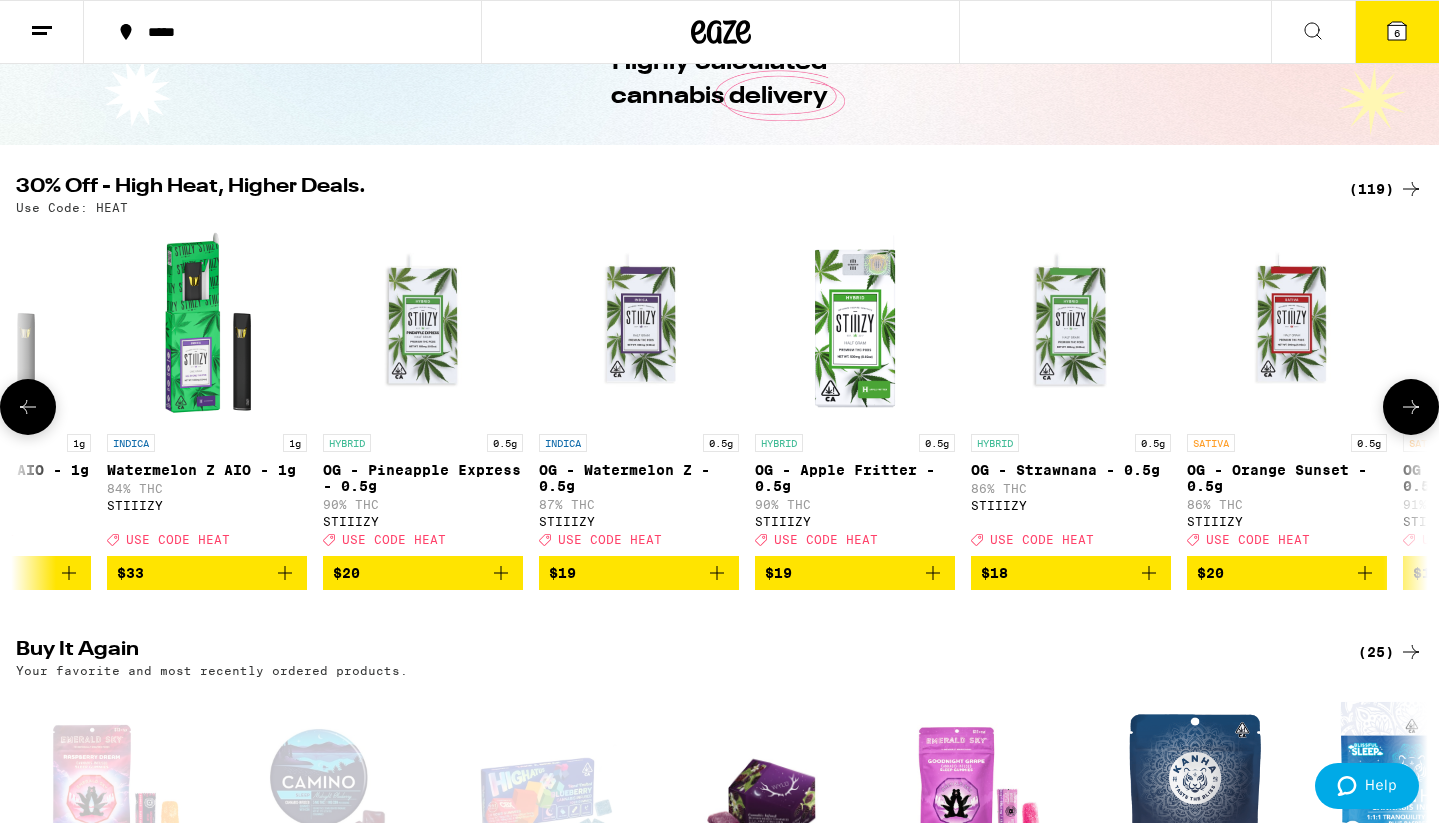 click 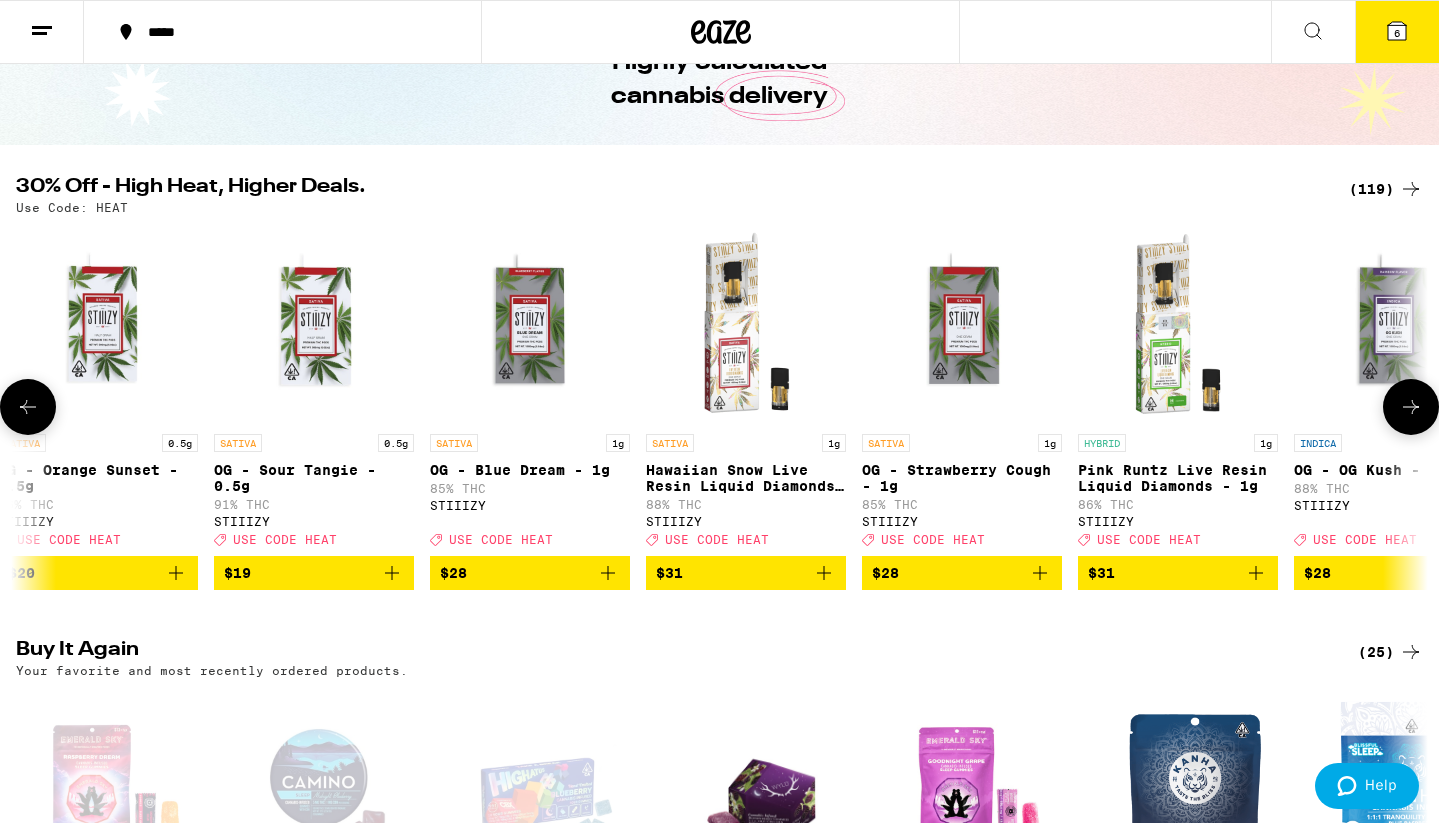 click 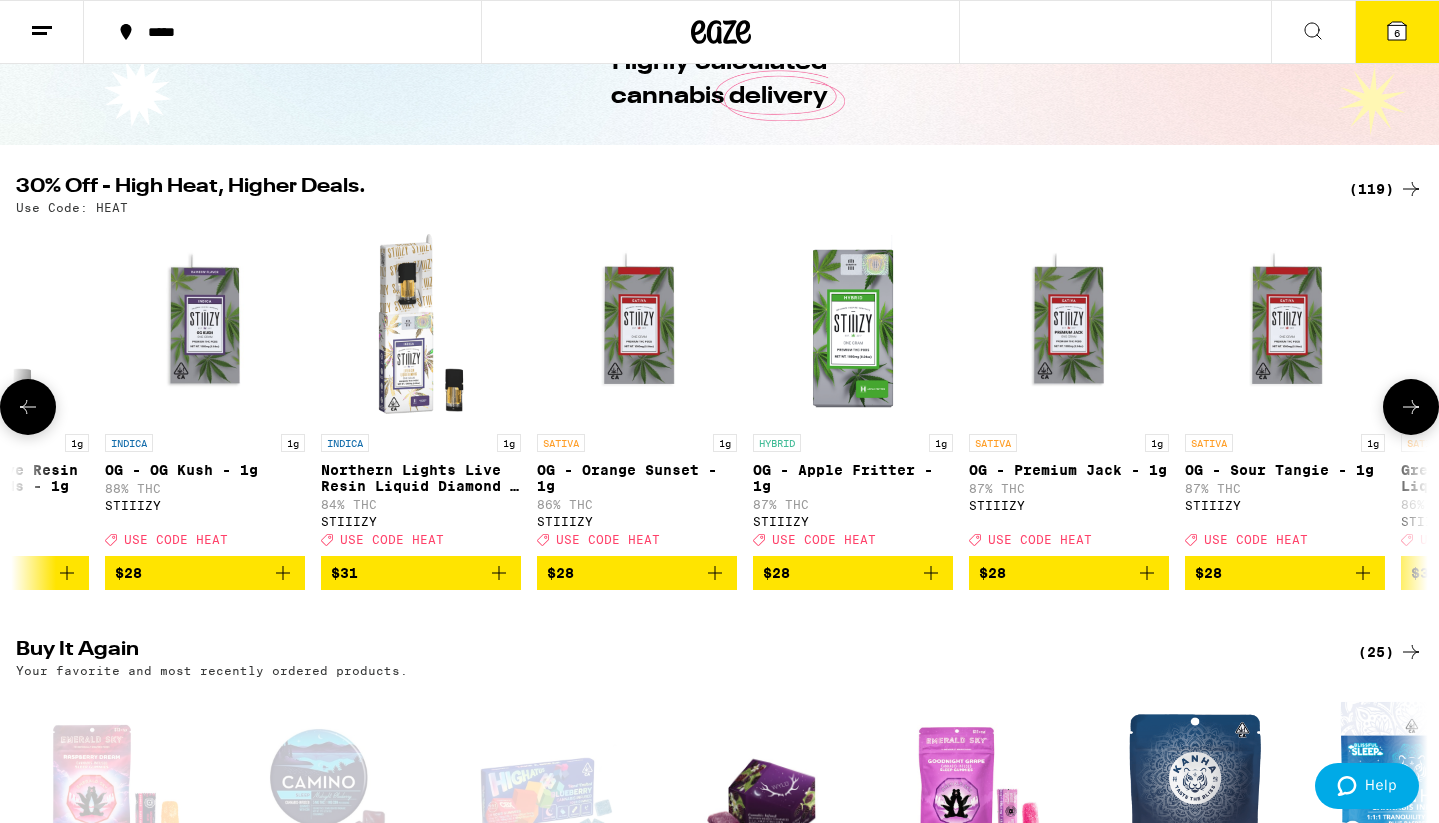 click 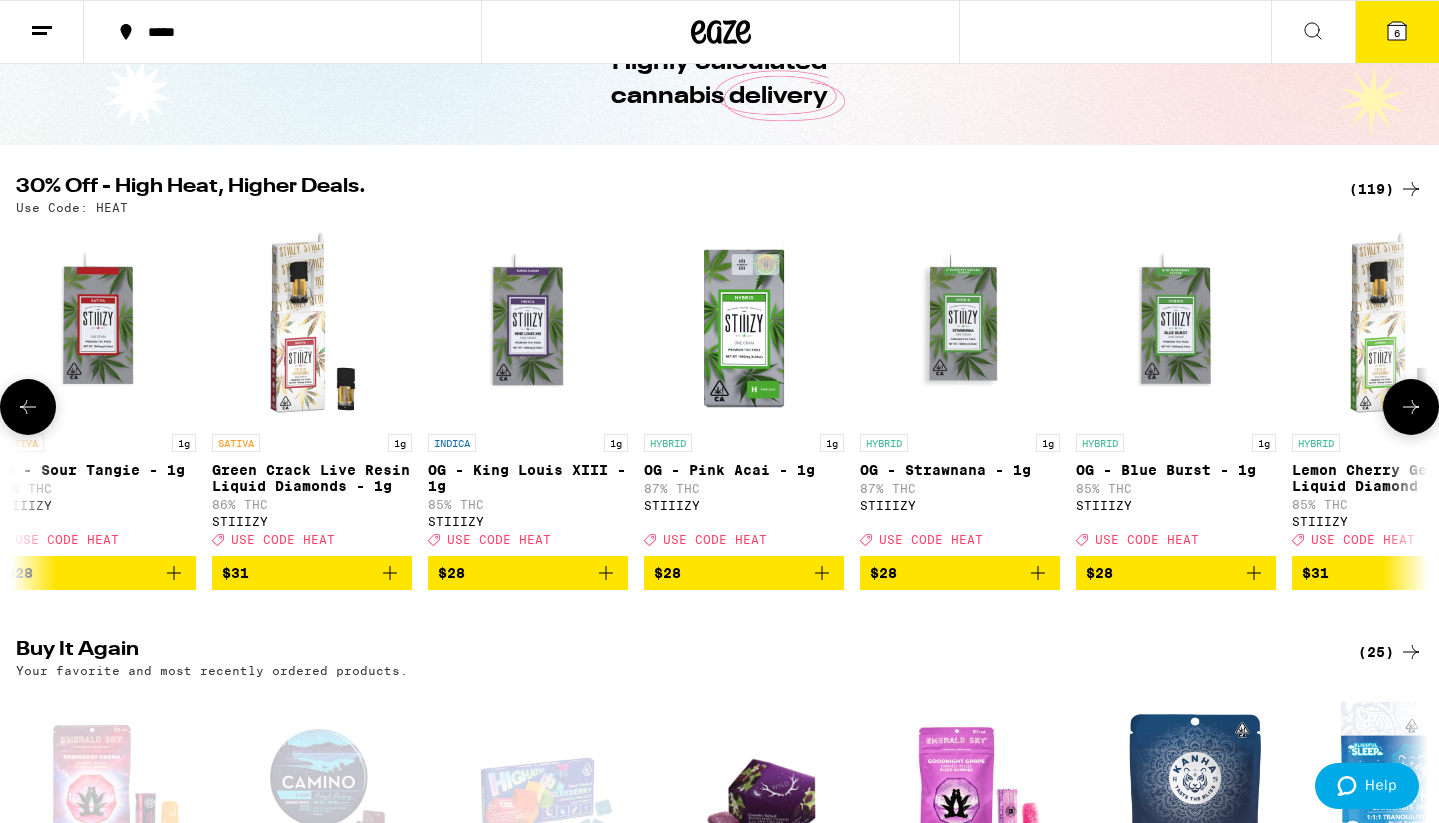 click 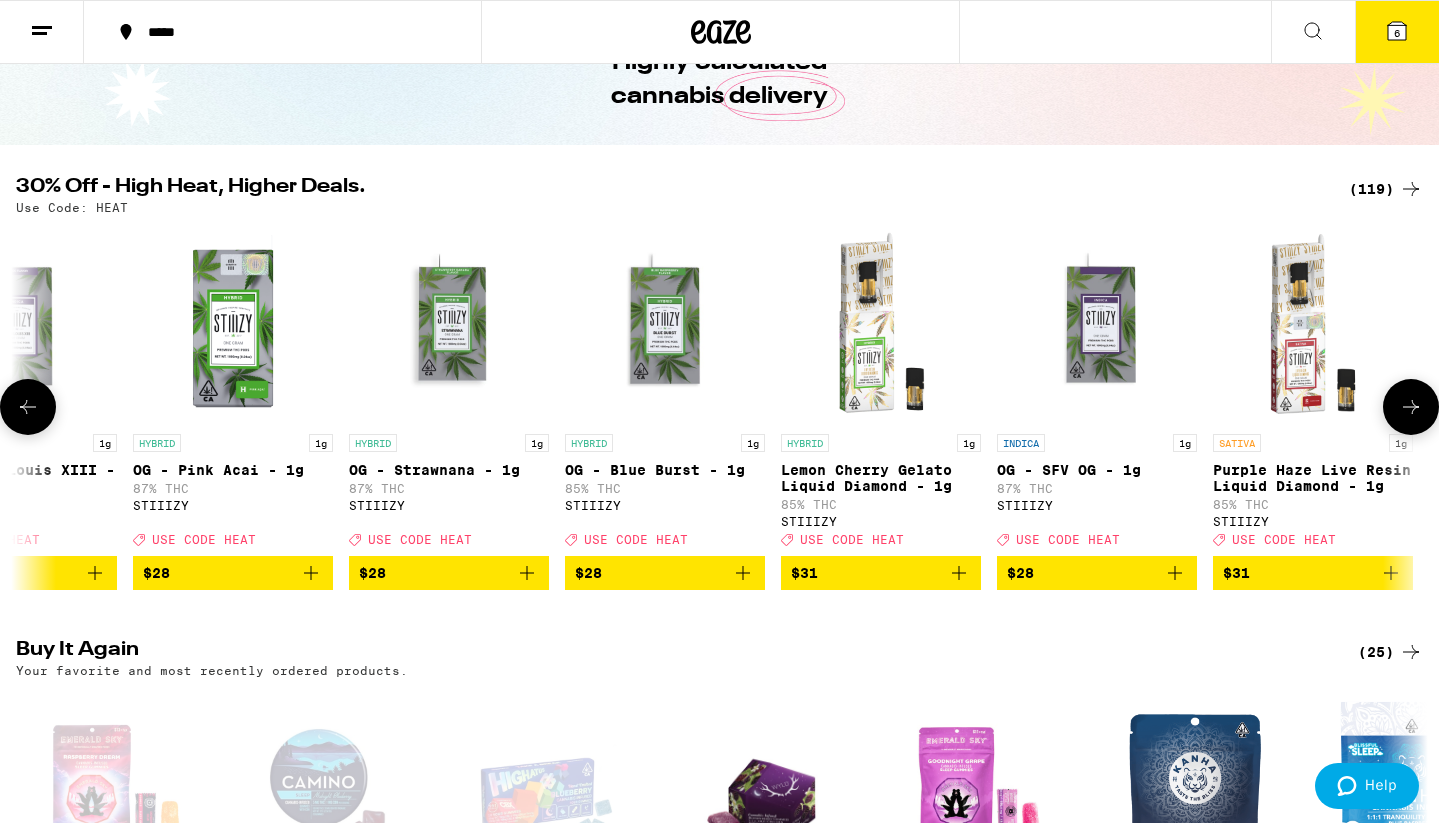 scroll, scrollTop: 0, scrollLeft: 24297, axis: horizontal 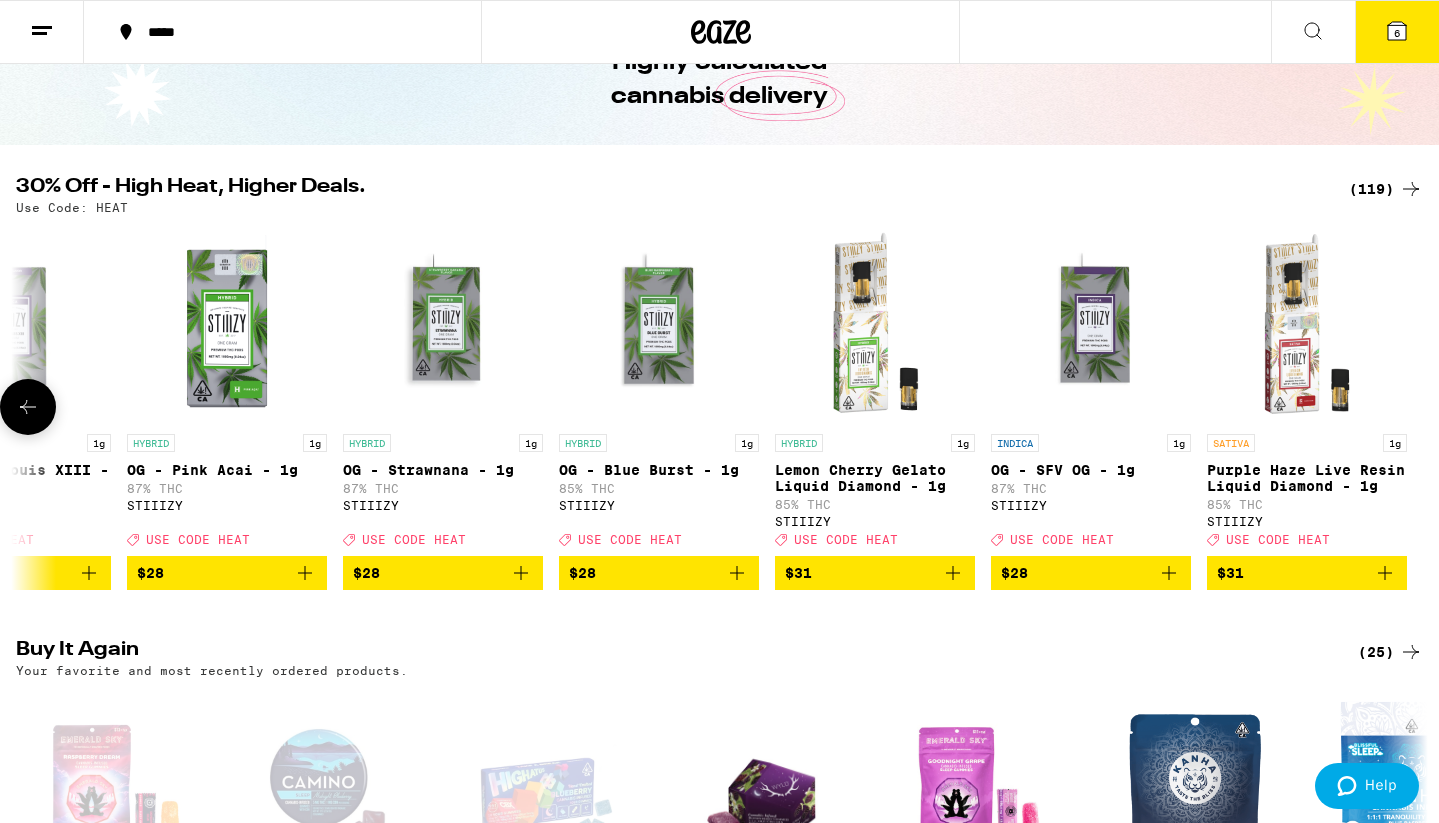 click at bounding box center (1411, 407) 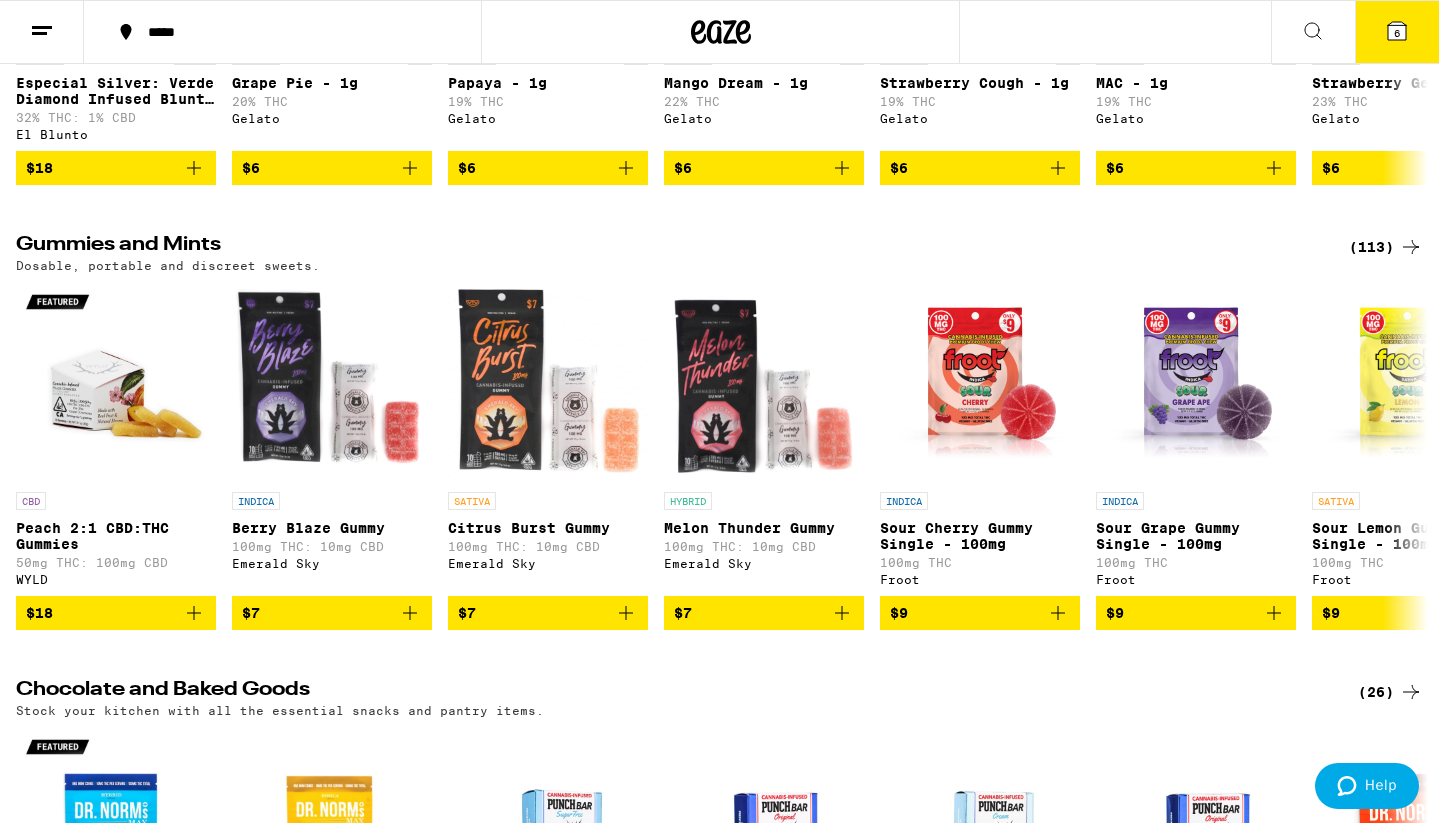 scroll, scrollTop: 5311, scrollLeft: 0, axis: vertical 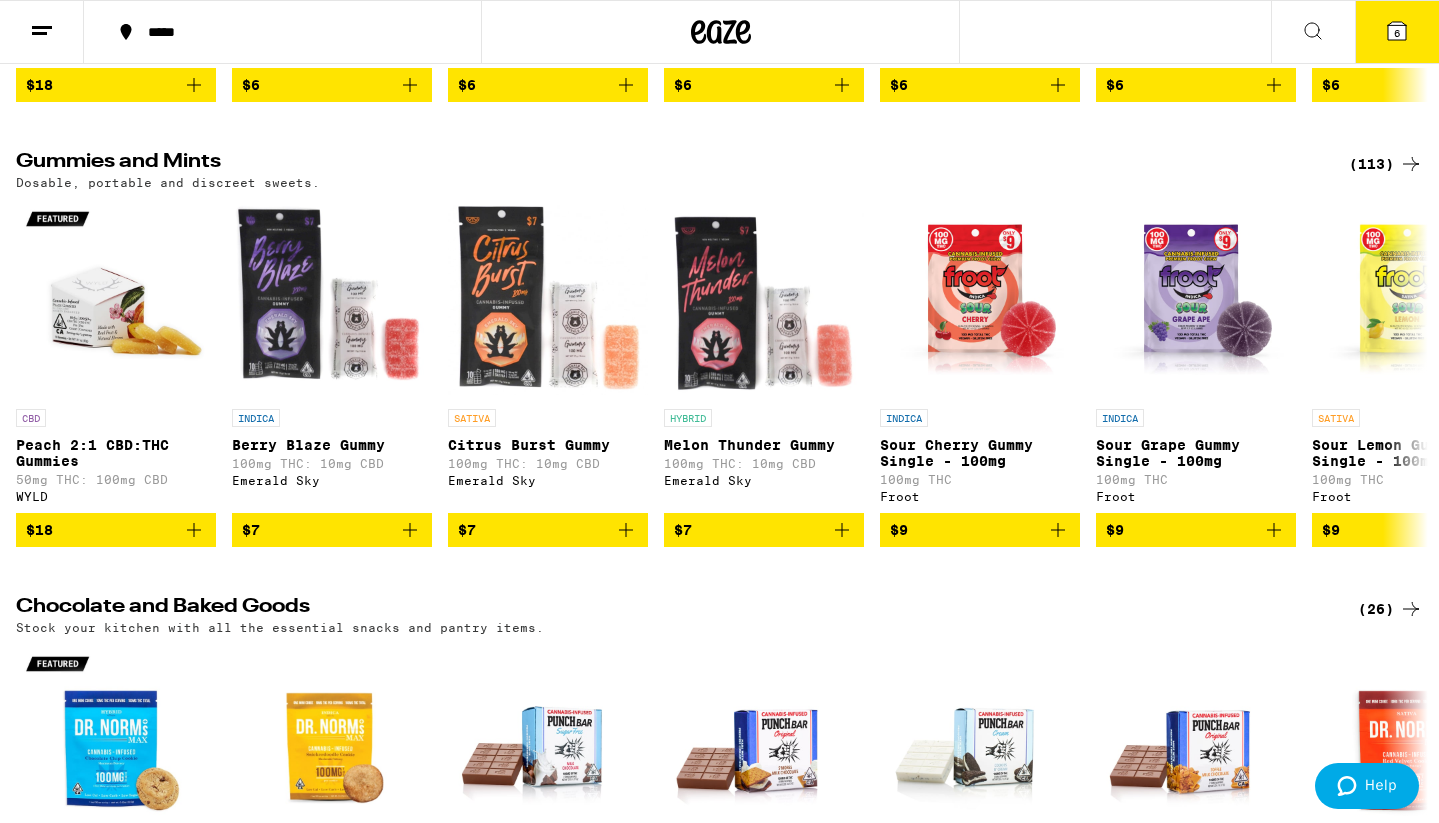 click on "(113)" at bounding box center [1386, 164] 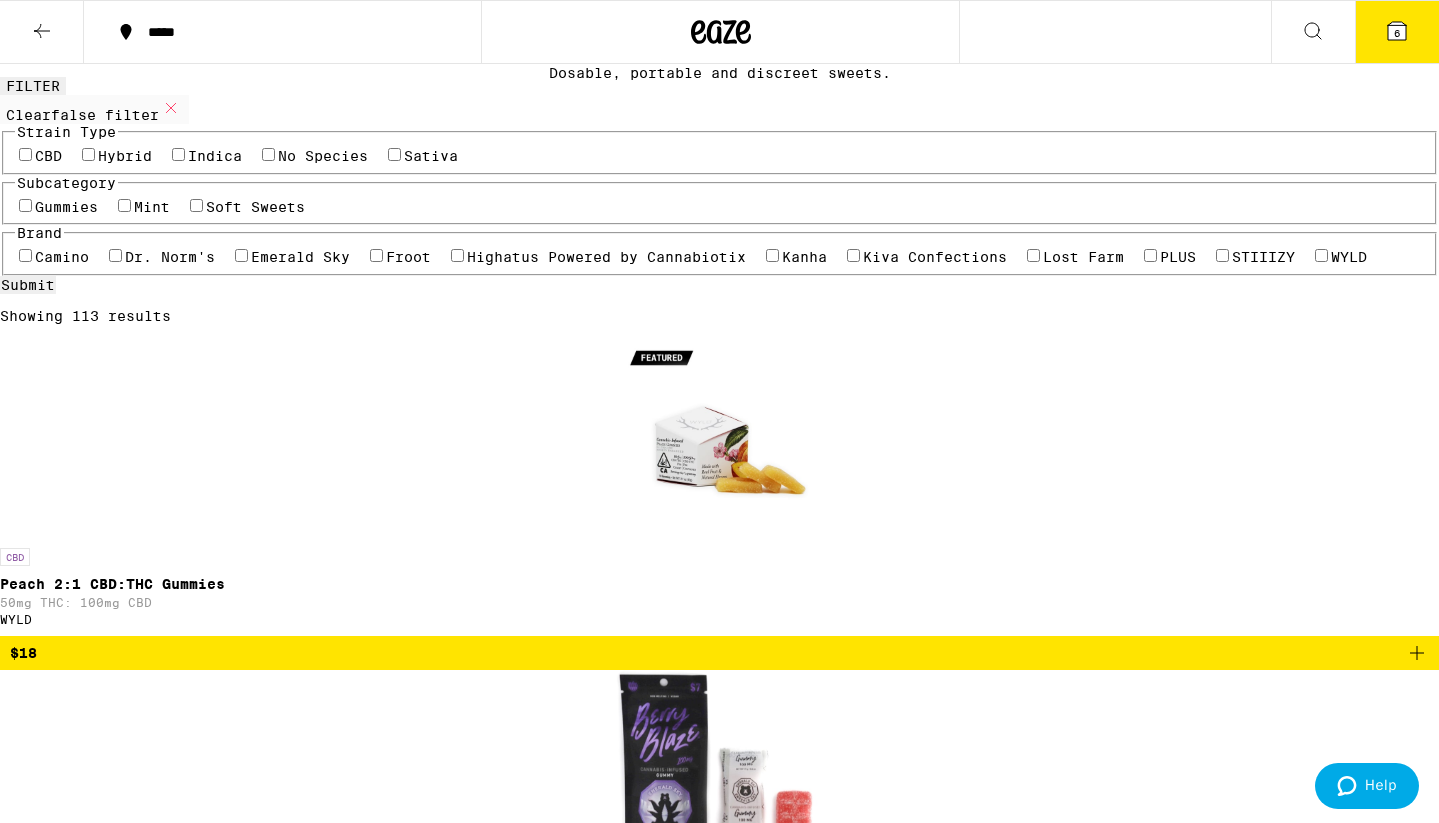 scroll, scrollTop: 106, scrollLeft: 0, axis: vertical 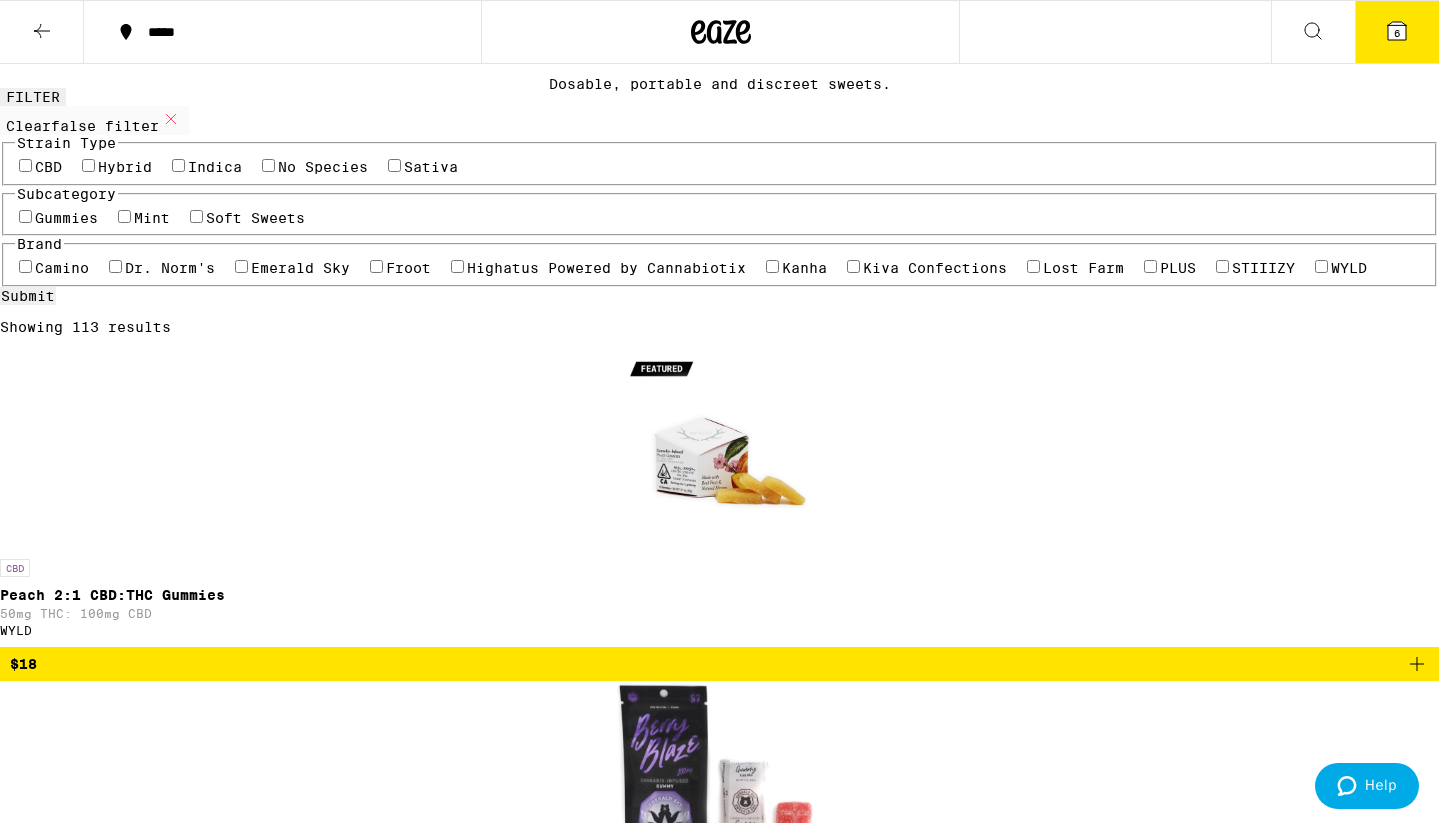 click at bounding box center (719, 781) 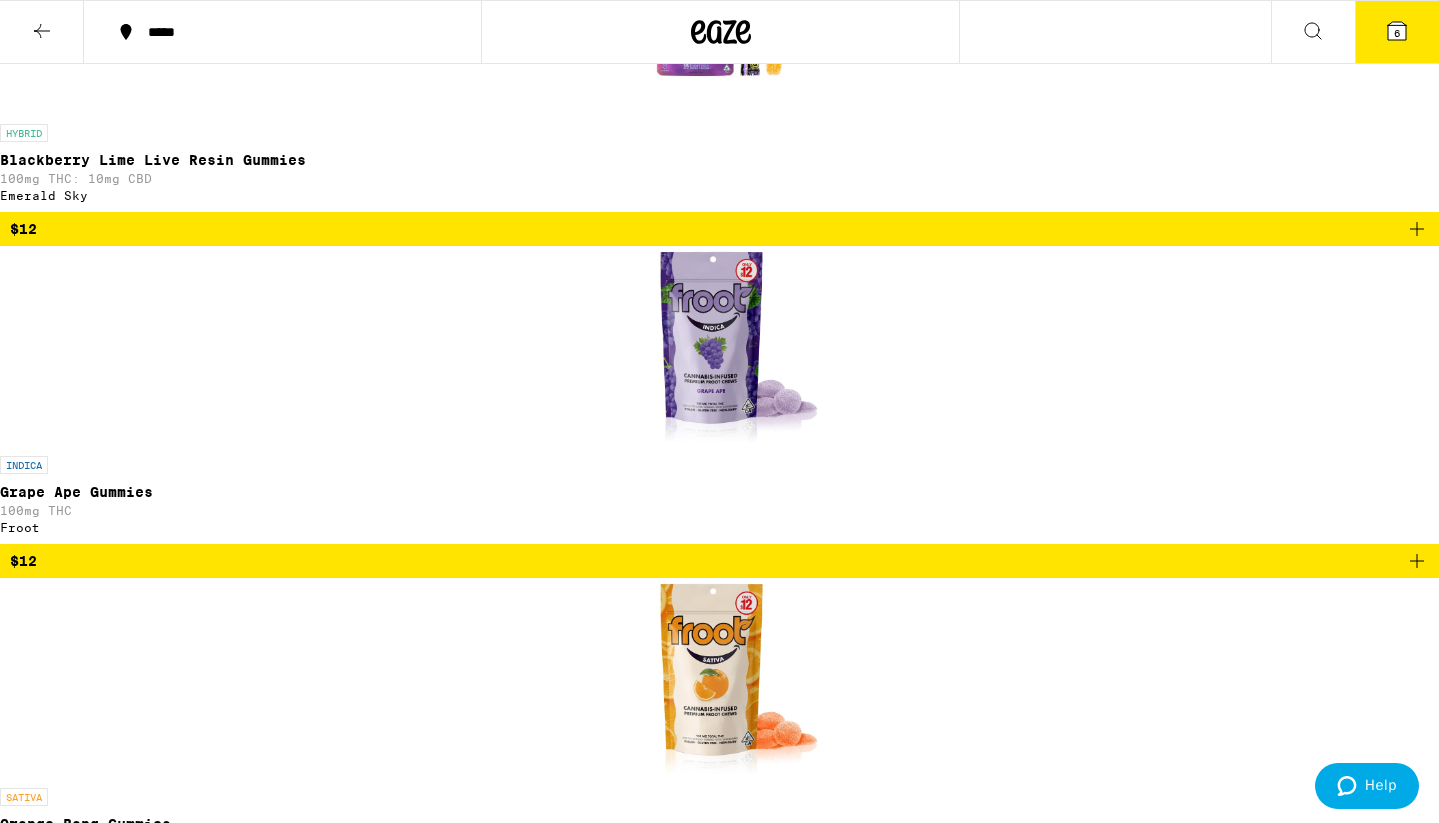 scroll, scrollTop: 7306, scrollLeft: 0, axis: vertical 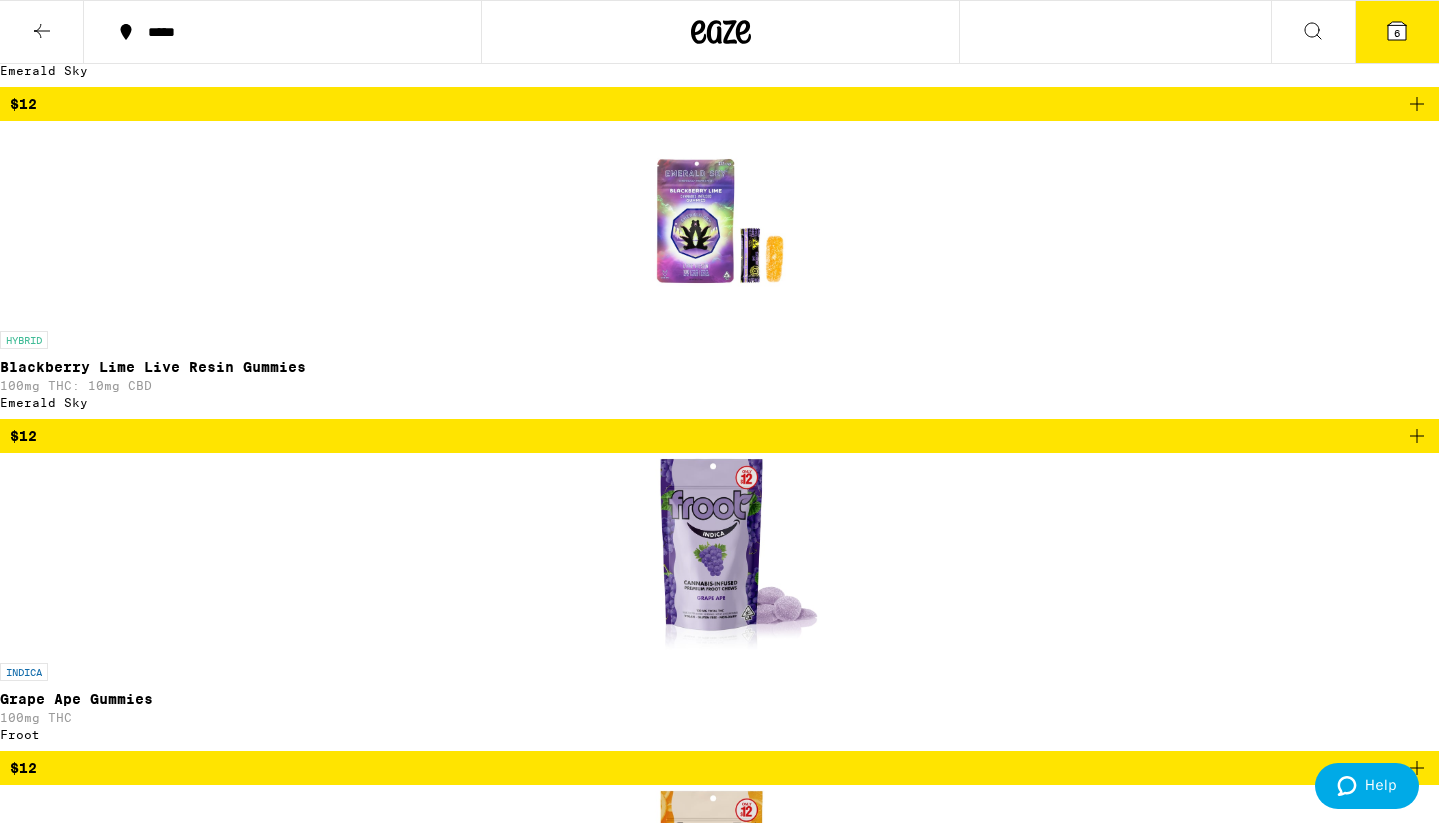 click 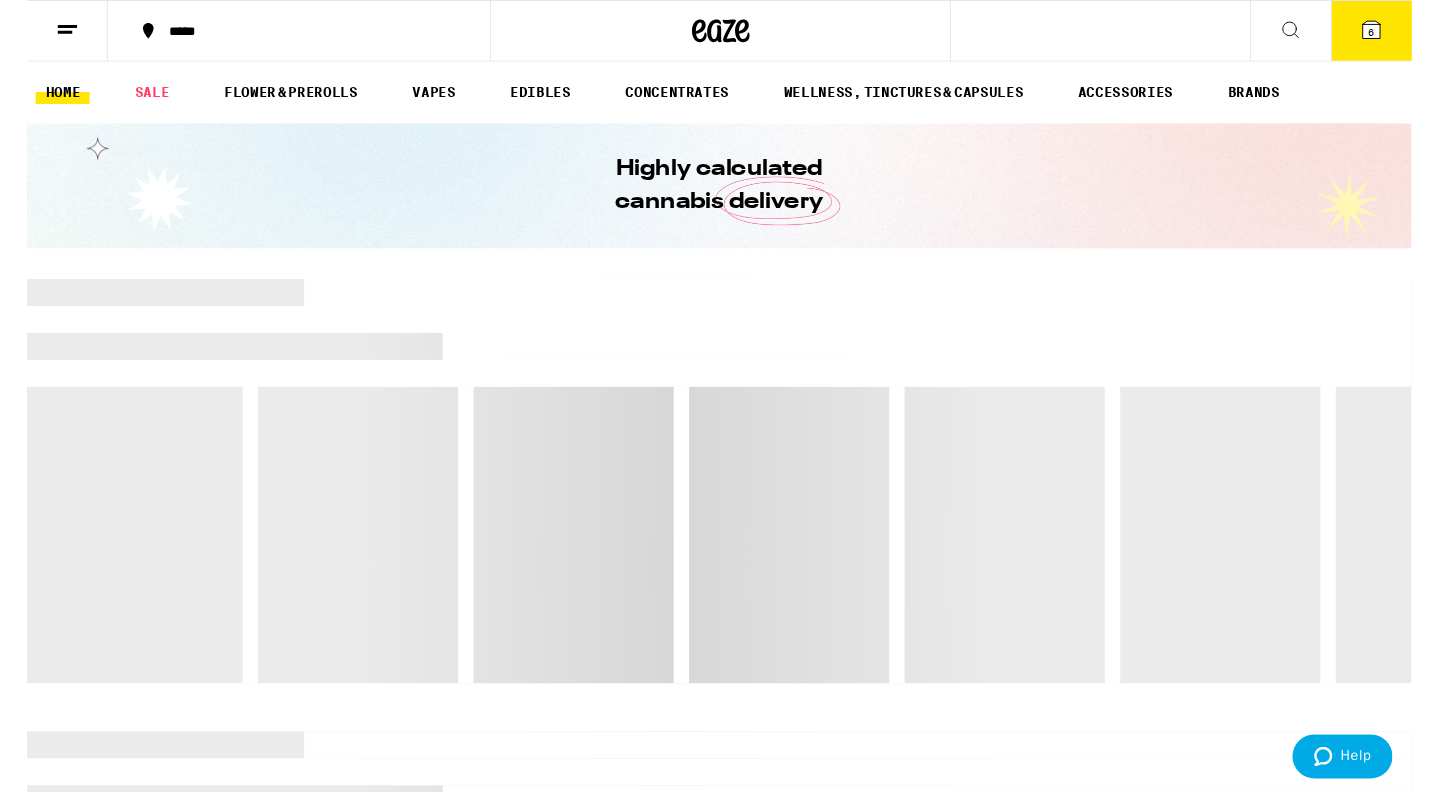 scroll, scrollTop: 0, scrollLeft: 0, axis: both 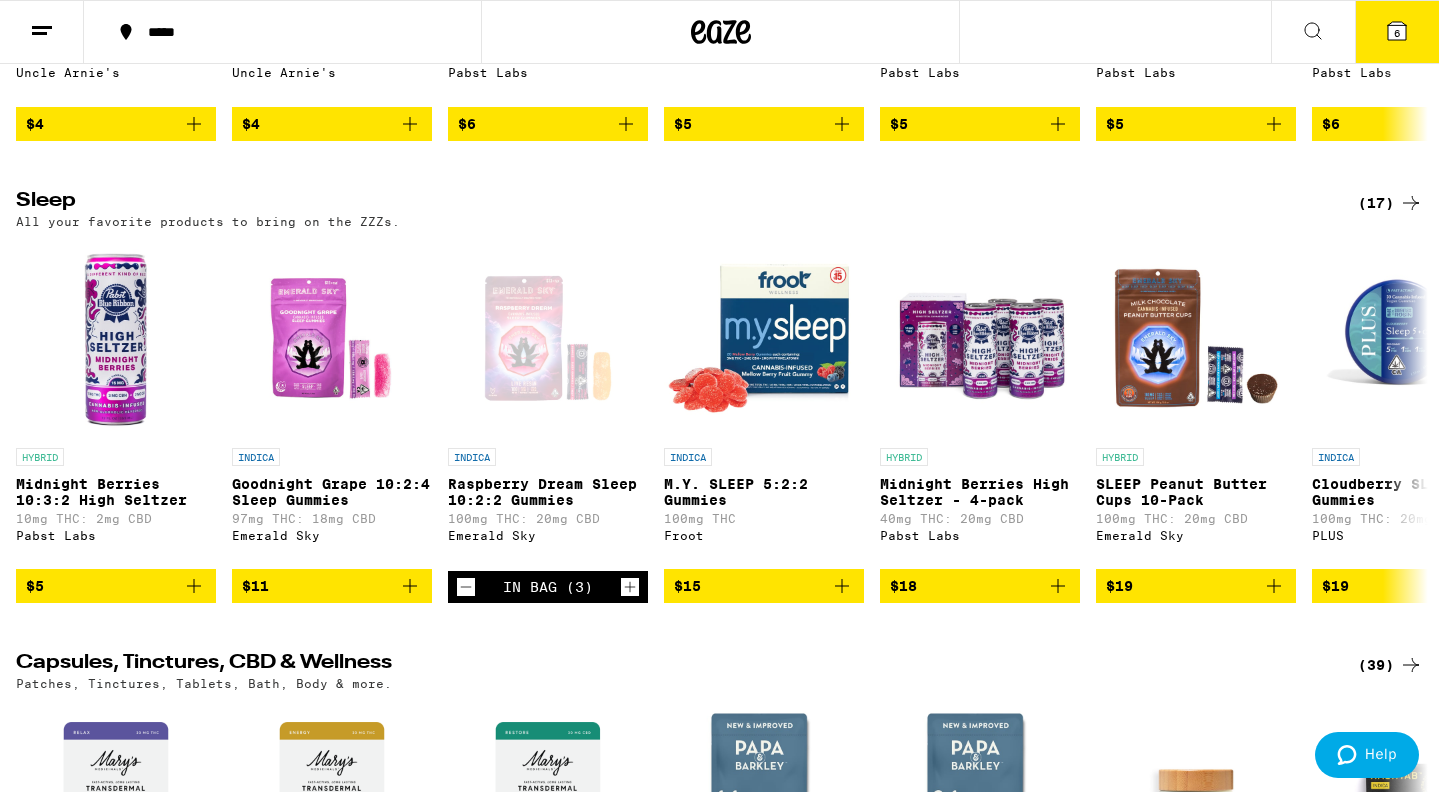 click on "***** ***** 6 Checkout $ 97 6 HOME SALE FLOWER & PREROLLS VAPES EDIBLES CONCENTRATES WELLNESS, TINCTURES & CAPSULES ACCESSORIES BRANDS Highly calculated cannabis delivery 30% Off - High Heat, Higher Deals. (119) Use Code: HEAT HYBRID 3.5g Pink Gelato - 3.5g 27% THC Traditional Deal Created with Sketch. USE CODE HEAT $42 HYBRID 1g Pink Gelato - 1g 24% THC Traditional Deal Created with Sketch. USE CODE HEAT $12 INDICA 1g Gelato - 1g 23% THC Traditional Deal Created with Sketch. USE CODE HEAT $12 HYBRID 7g Gelato Infused - 7g 42% THC STIIIZY Deal Created with Sketch. USE CODE HEAT $48 INDICA 7g Watermelon Z Infused - 7g 40% THC STIIIZY Deal Created with Sketch. USE CODE HEAT $48 INDICA 7g King Louis XIII Infused - 7g 42% THC STIIIZY Deal Created with Sketch. USE CODE HEAT $48 SATIVA 7g Blue Dream Infused - 7g 44% THC STIIIZY Deal Created with Sketch. USE CODE HEAT $48 HYBRID 1g Bruschetta Sidecar Solventless AIO - 1g 80% THC Jetty Extracts Deal Created with Sketch. USE CODE HEAT $60 INDICA 100mg THC Camino Deal" at bounding box center [719, -1947] 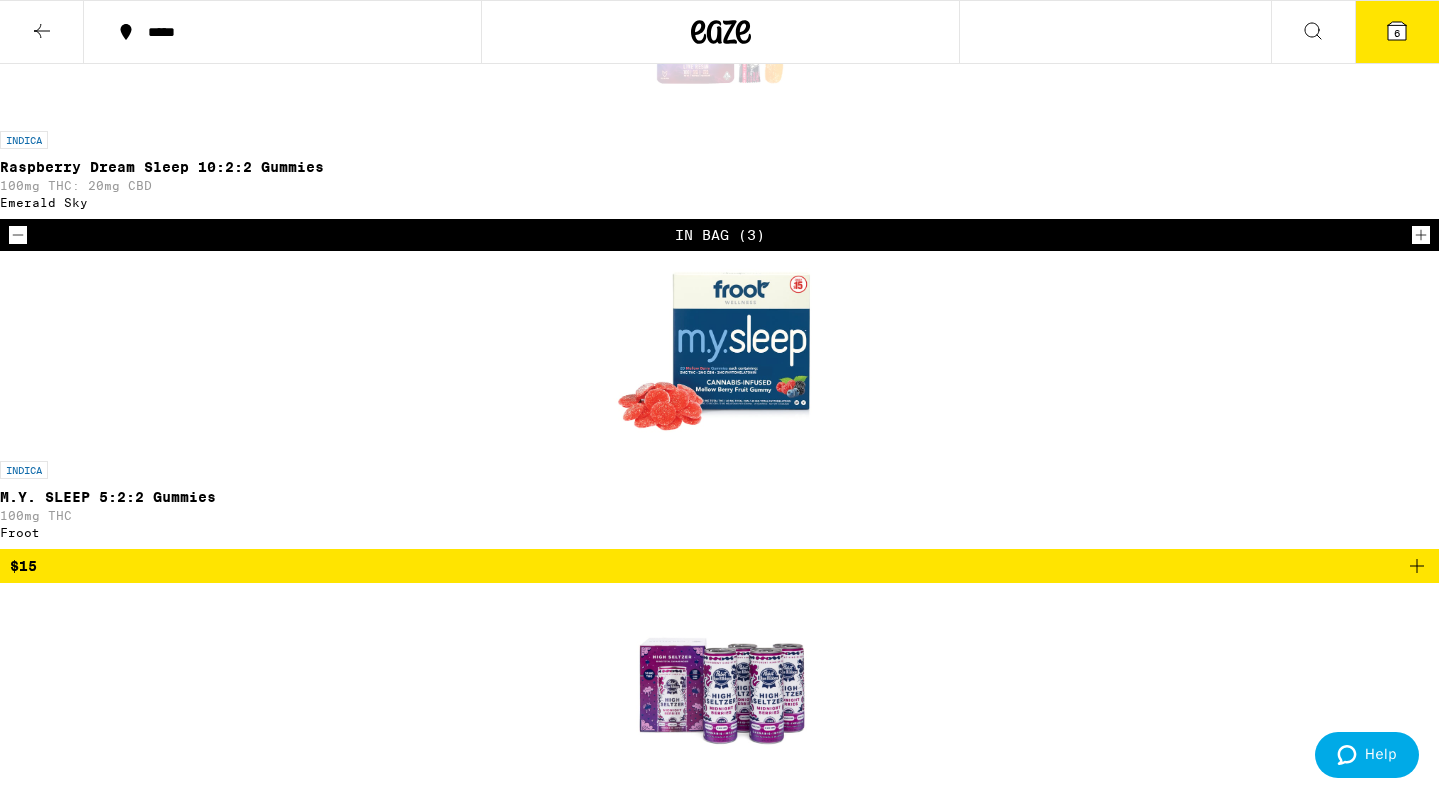 scroll, scrollTop: 1276, scrollLeft: 0, axis: vertical 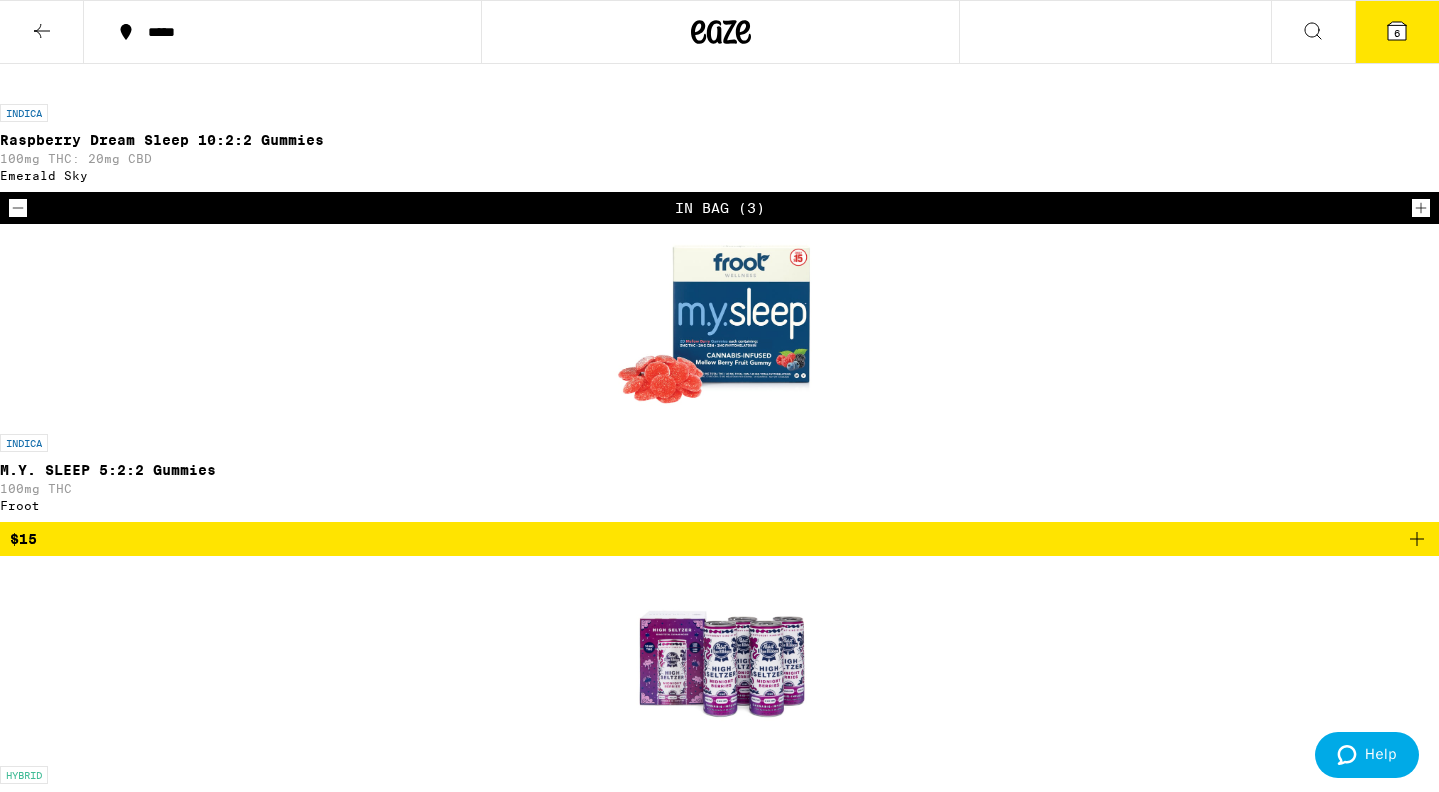 click at bounding box center [720, 3992] 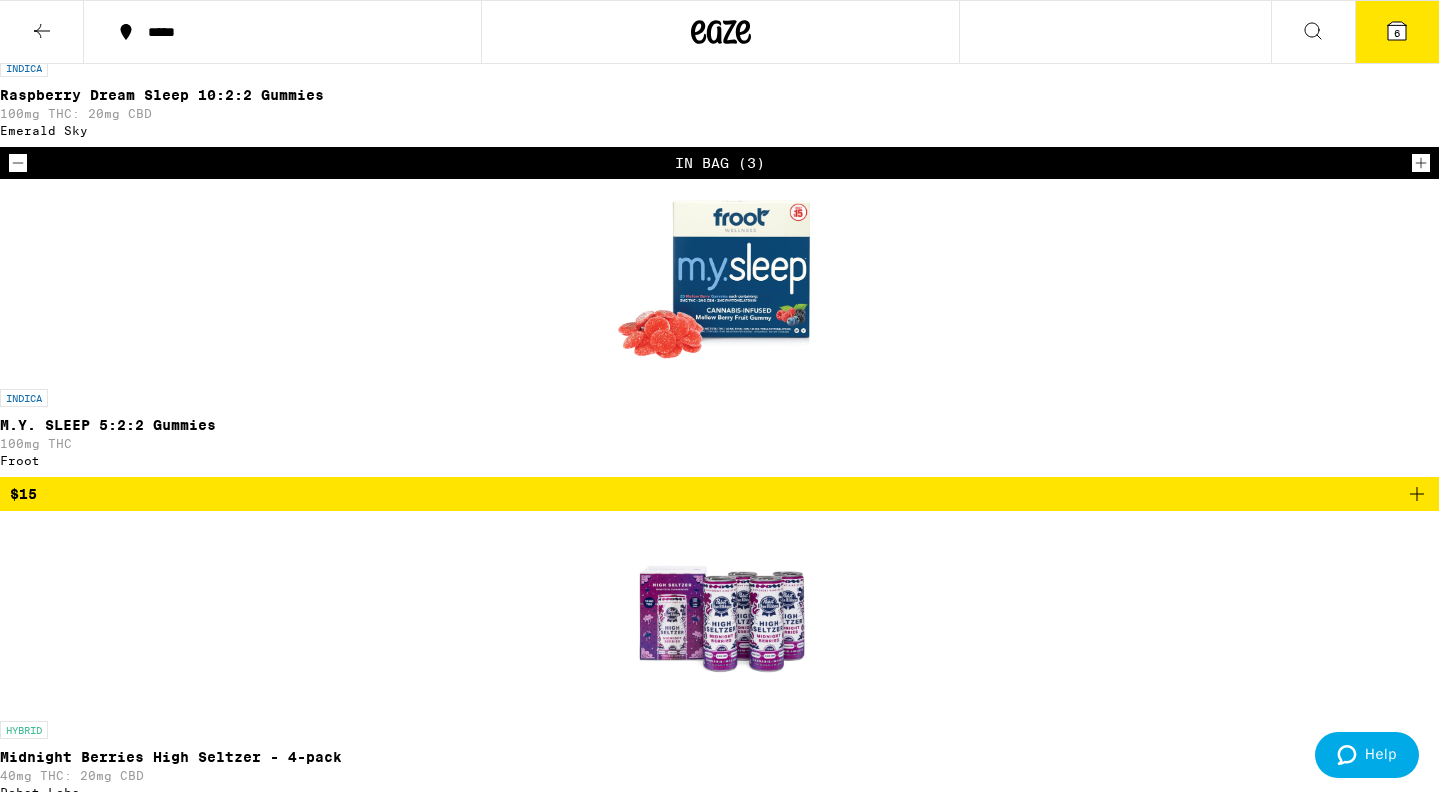 scroll, scrollTop: 1345, scrollLeft: 0, axis: vertical 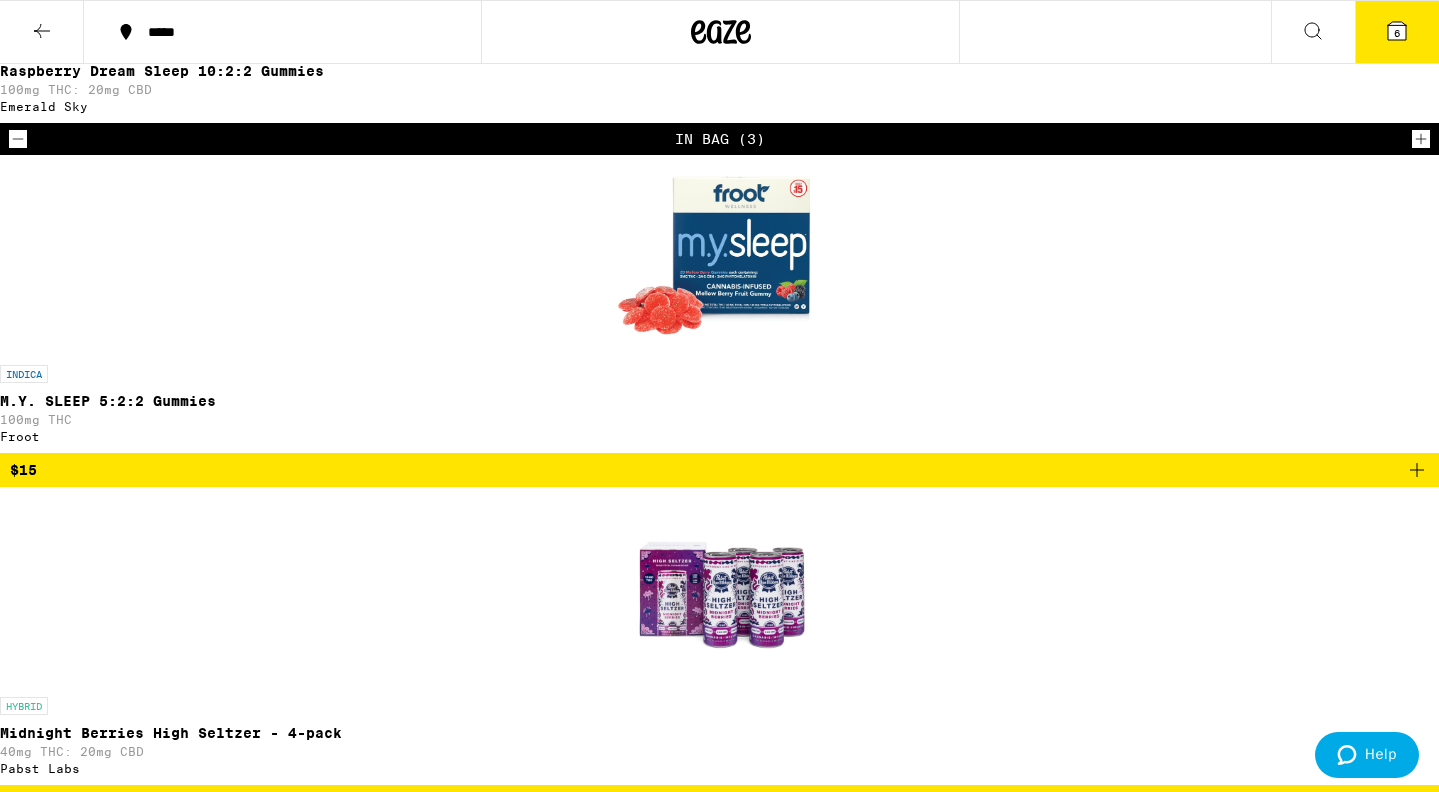 click at bounding box center (720, 4273) 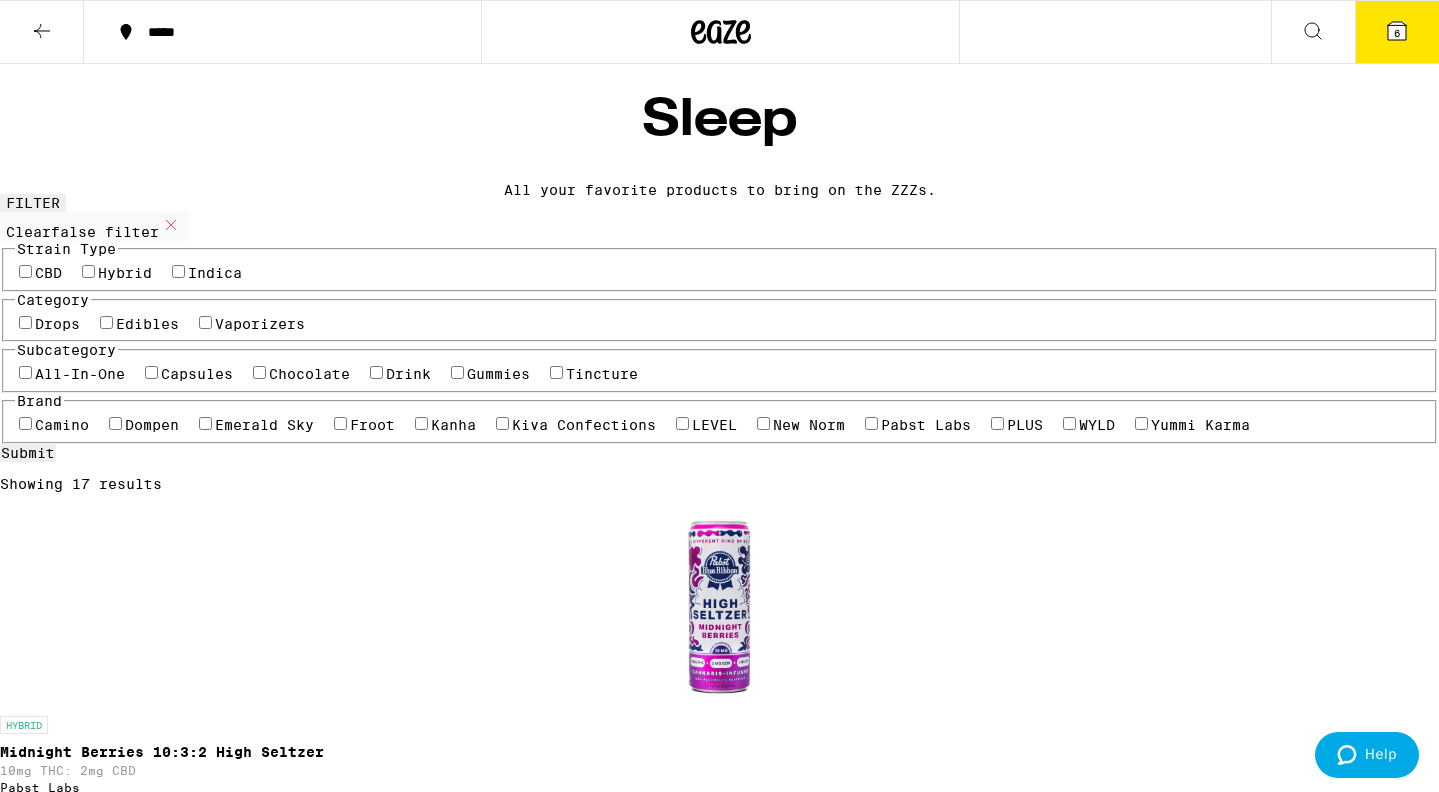 scroll, scrollTop: 0, scrollLeft: 0, axis: both 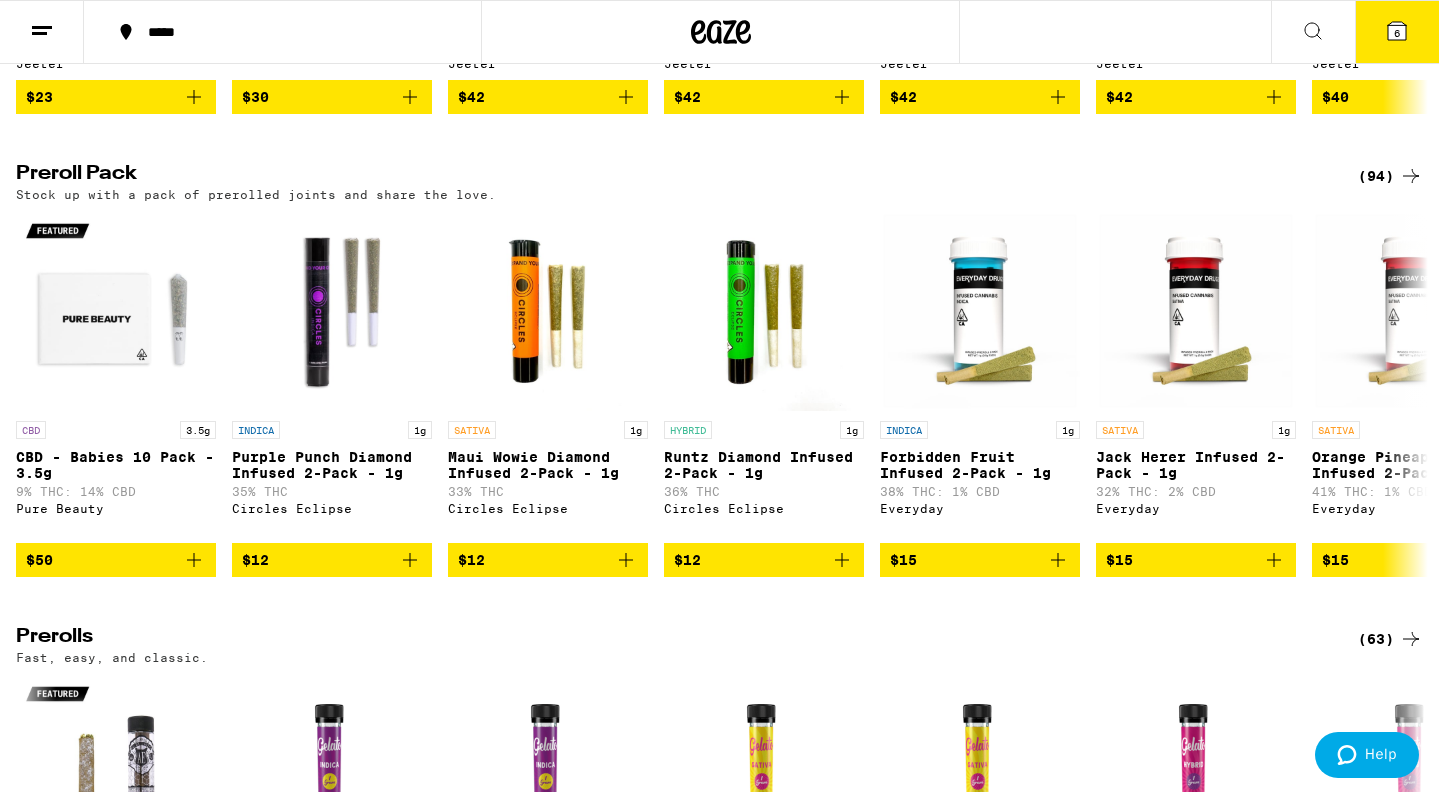 click on "(94)" at bounding box center (1390, 176) 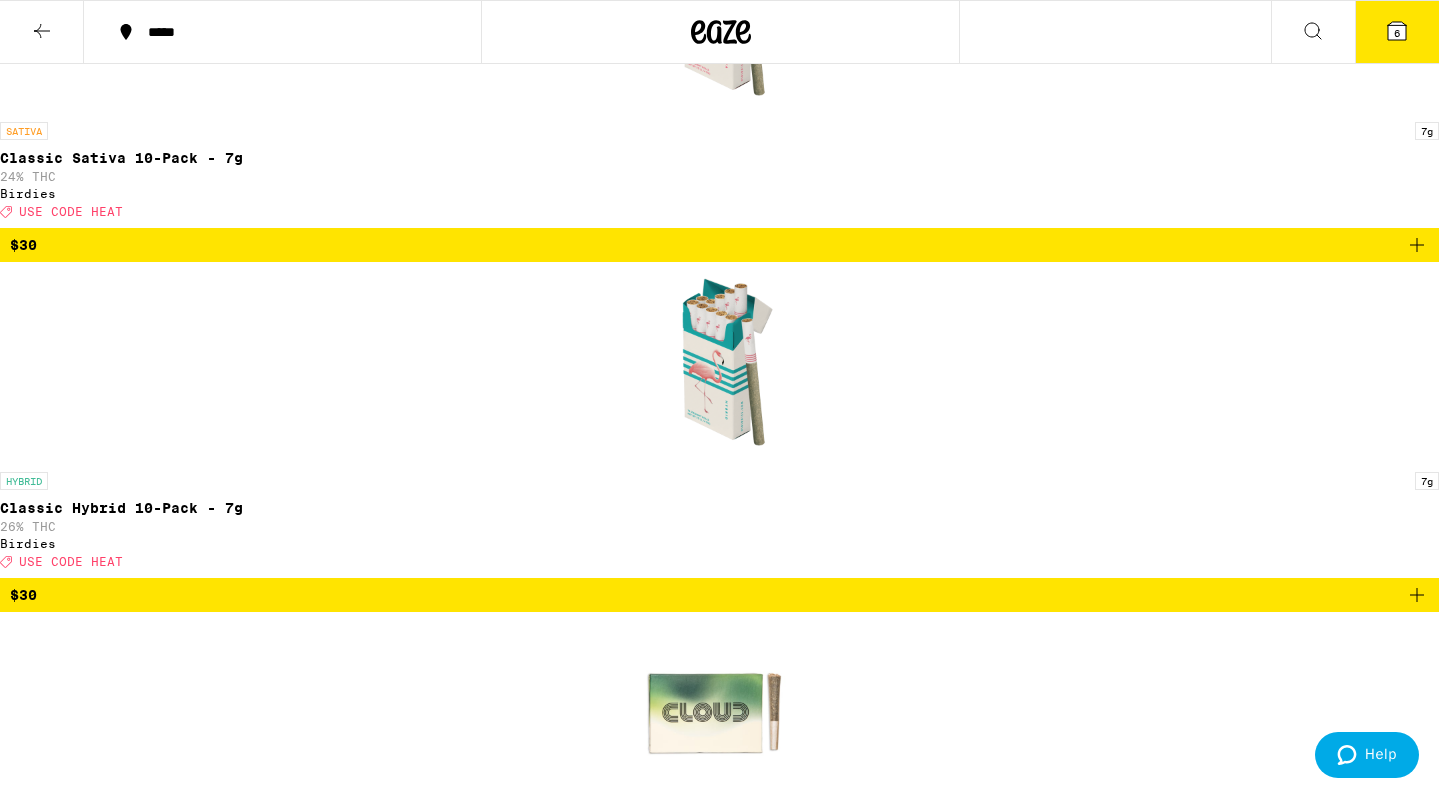 scroll, scrollTop: 7659, scrollLeft: 0, axis: vertical 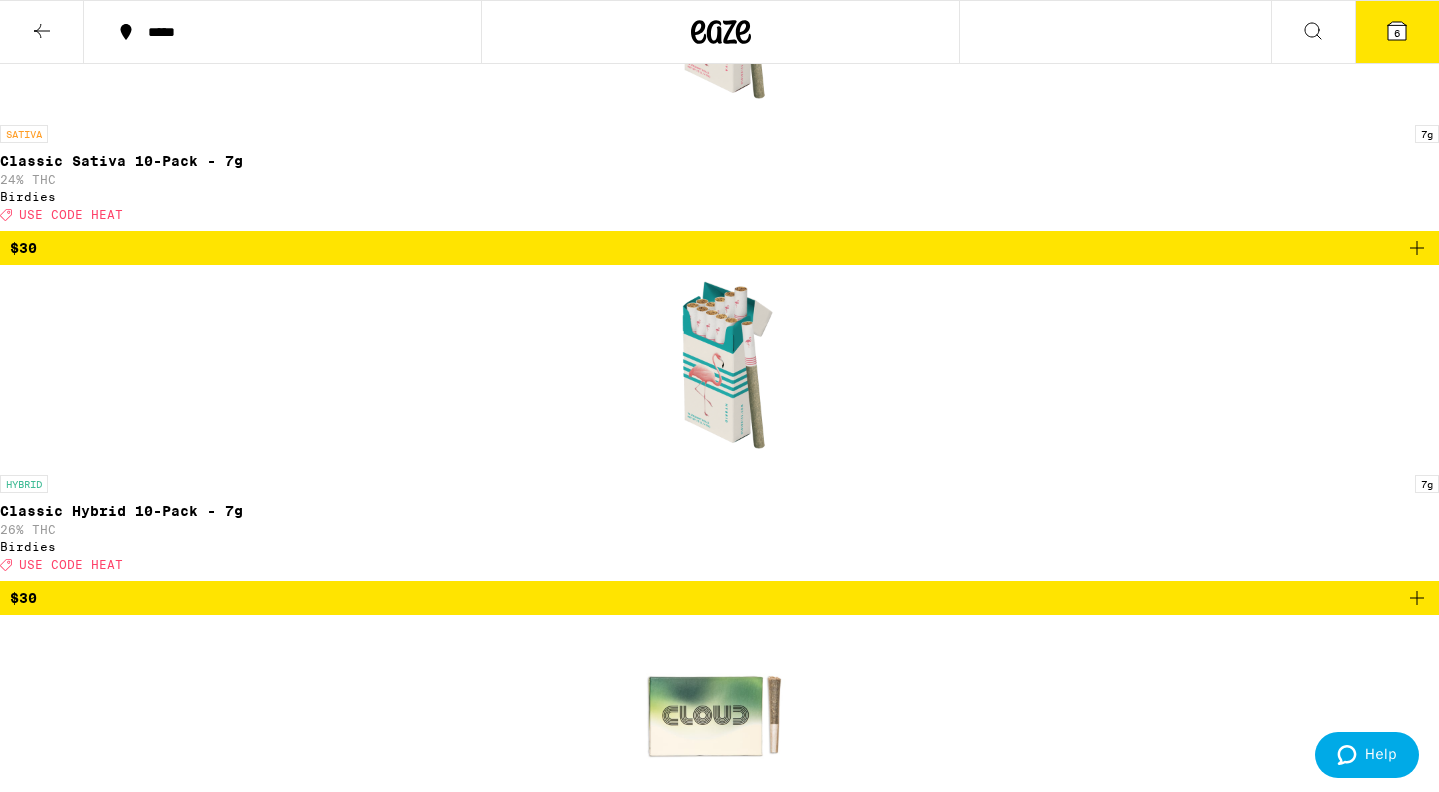 click at bounding box center (720, 20136) 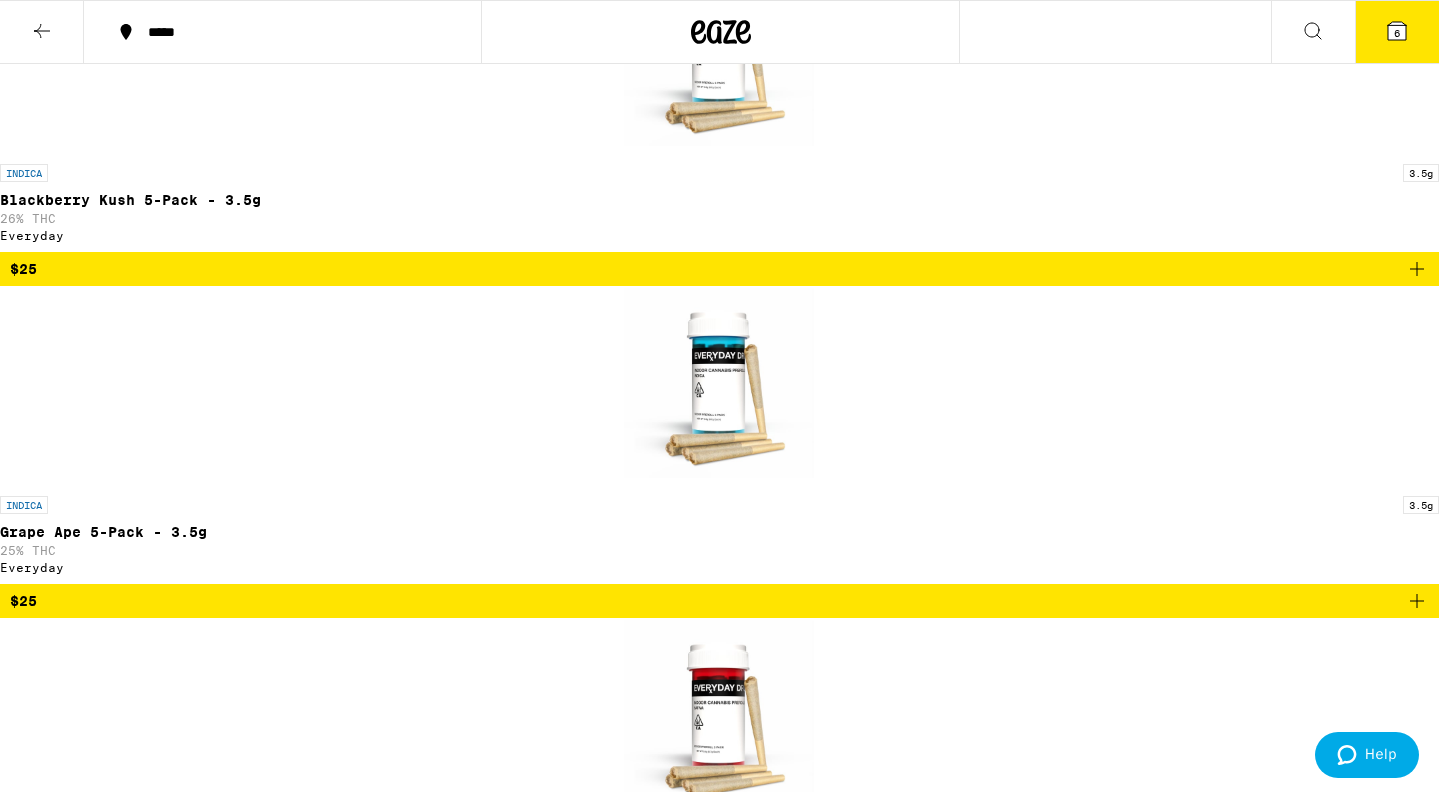 scroll, scrollTop: 4741, scrollLeft: 0, axis: vertical 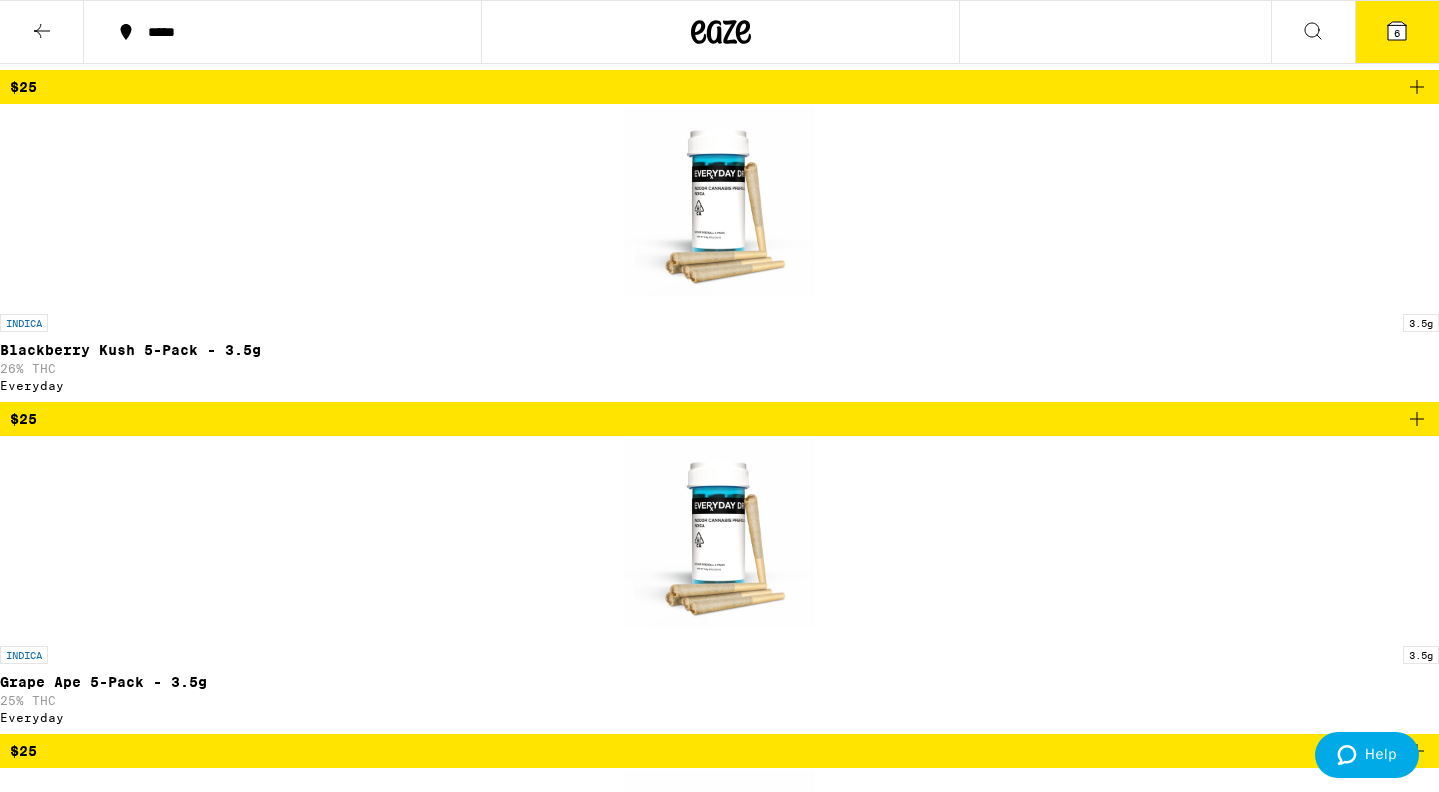 click at bounding box center [720, 12762] 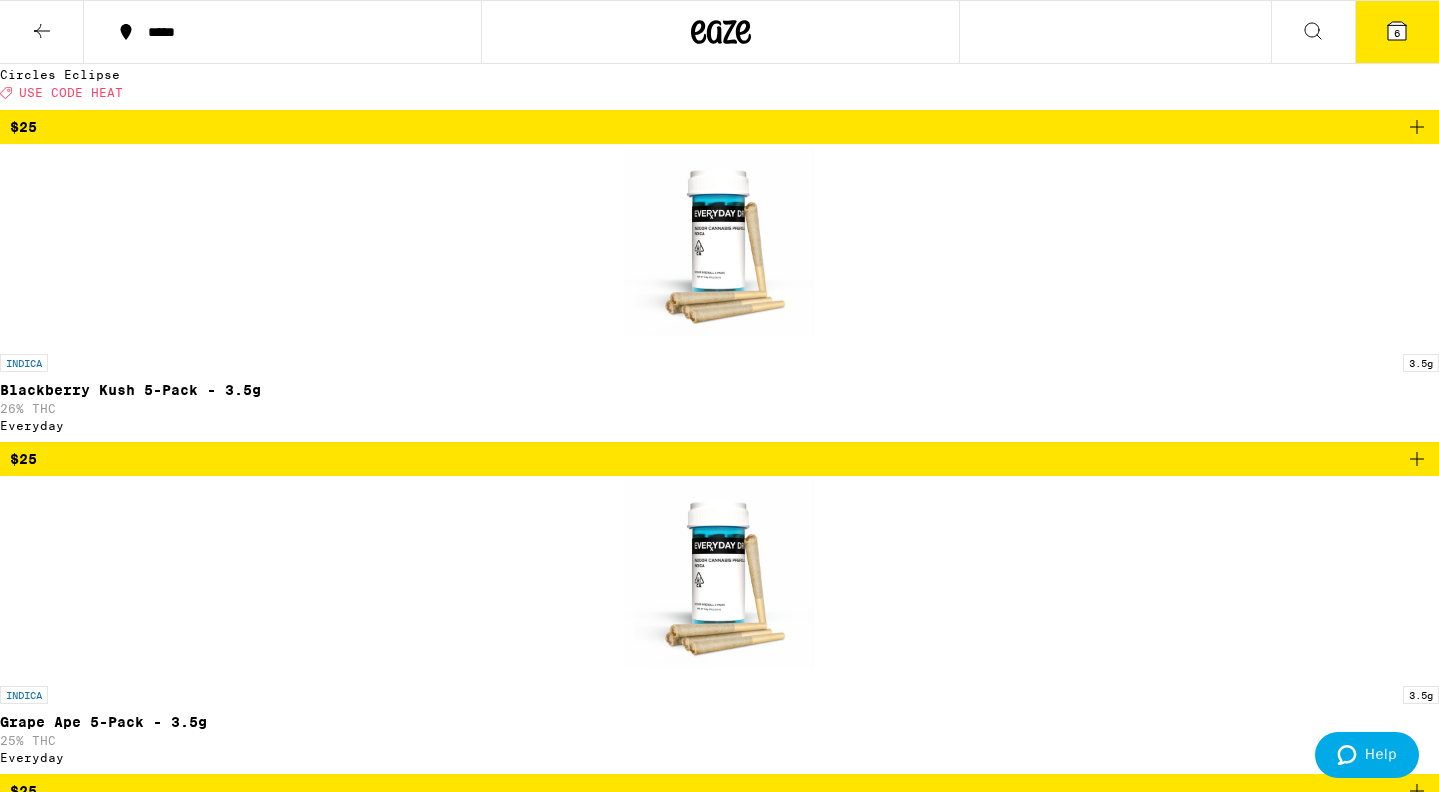 scroll, scrollTop: 4699, scrollLeft: 0, axis: vertical 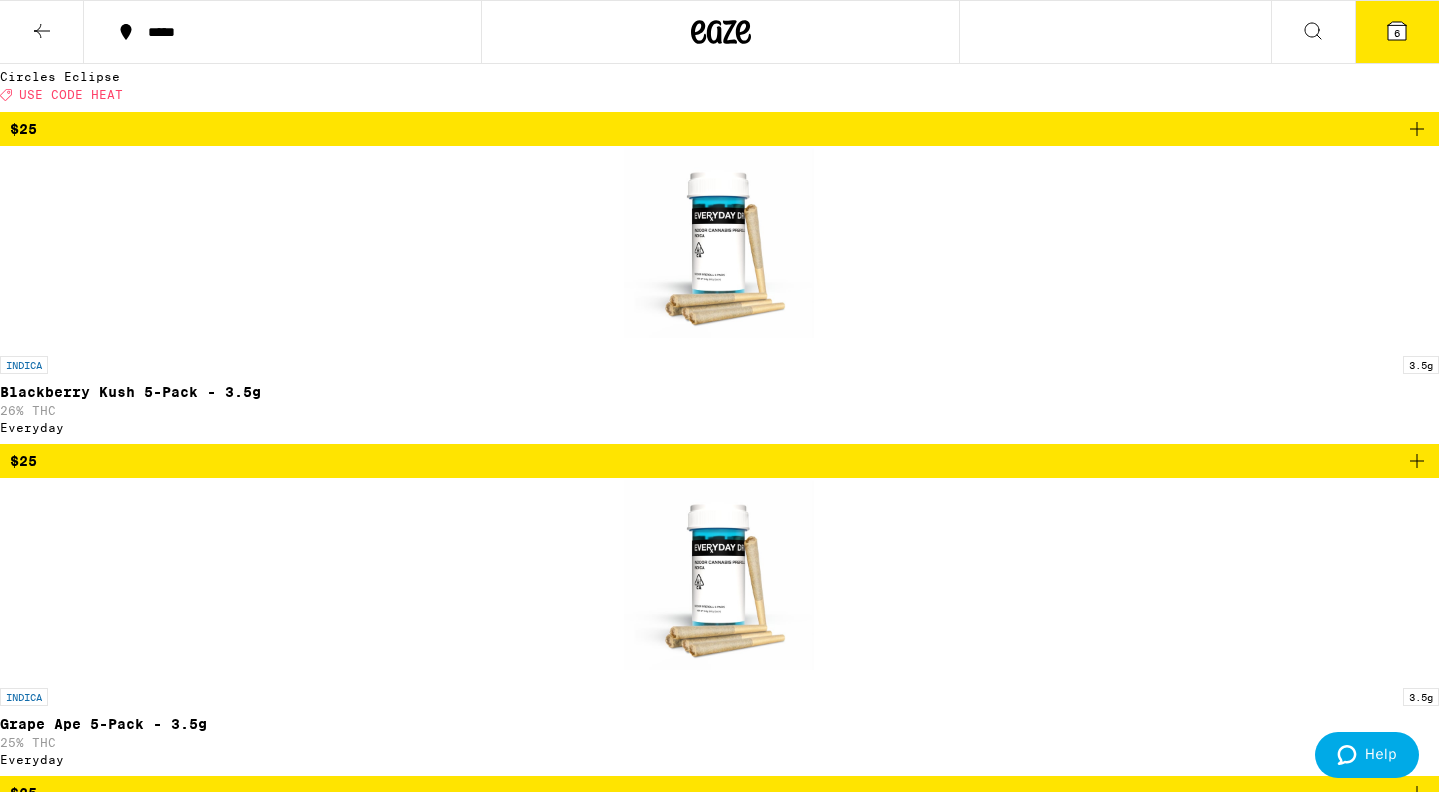 click at bounding box center [720, 12804] 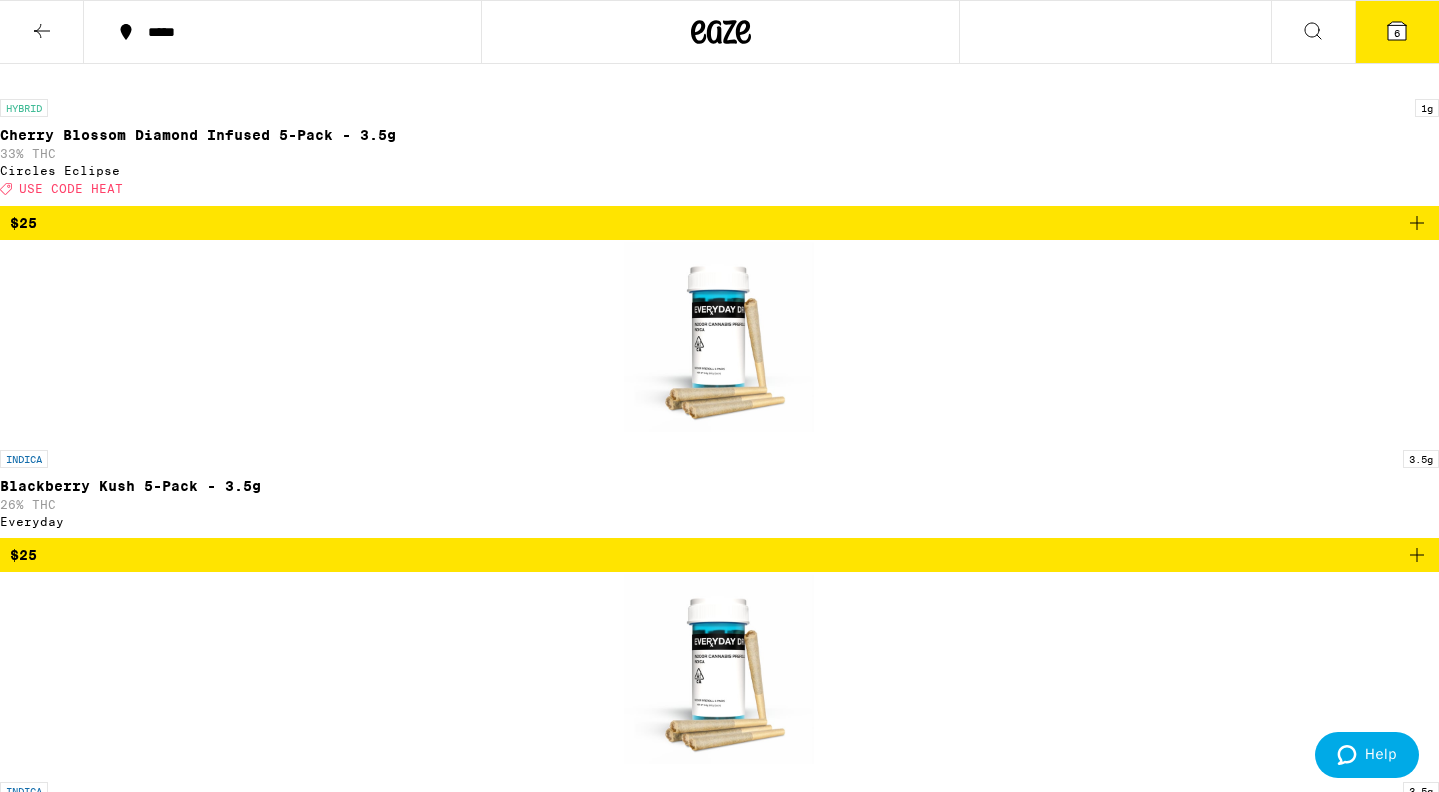 scroll, scrollTop: 4603, scrollLeft: 0, axis: vertical 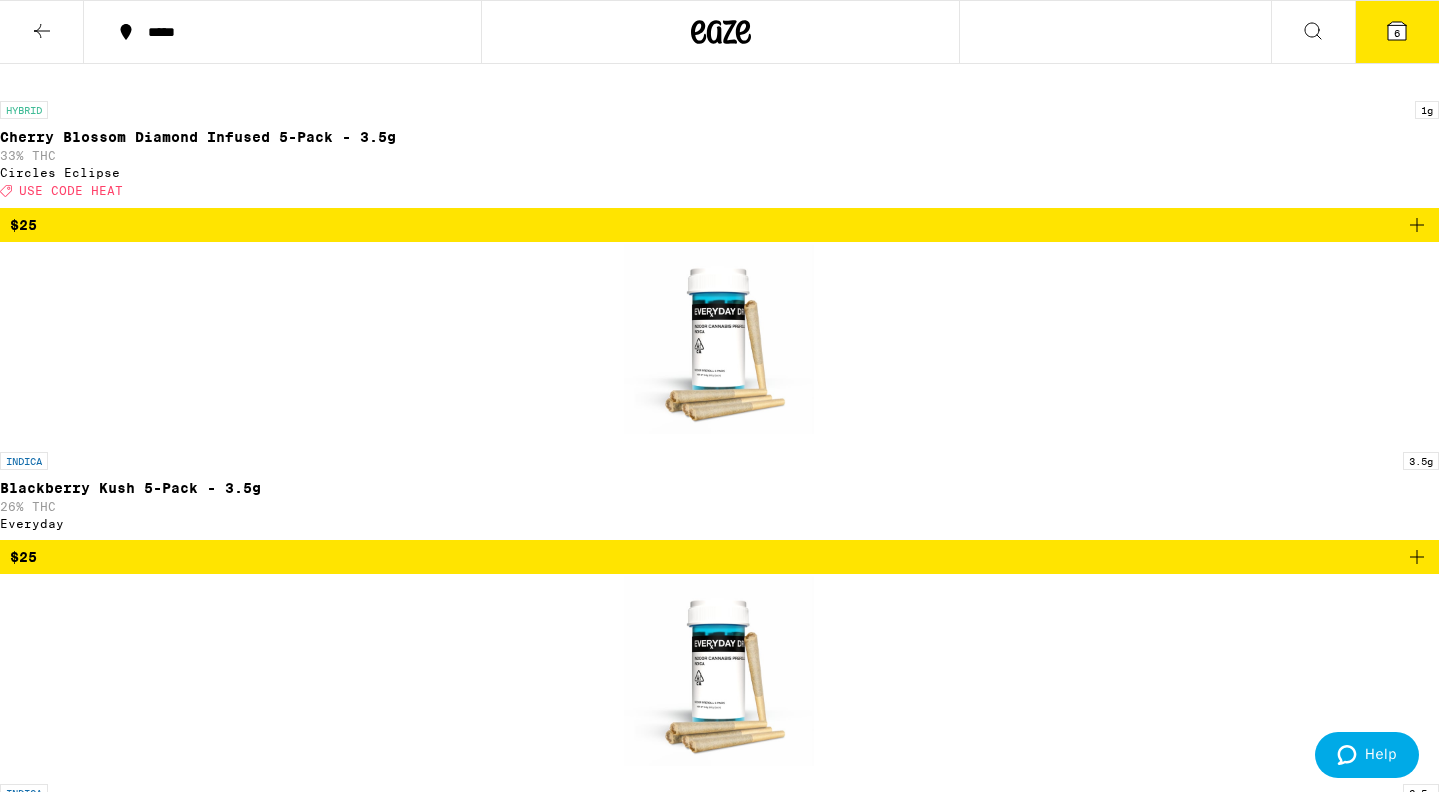 click at bounding box center (720, 13232) 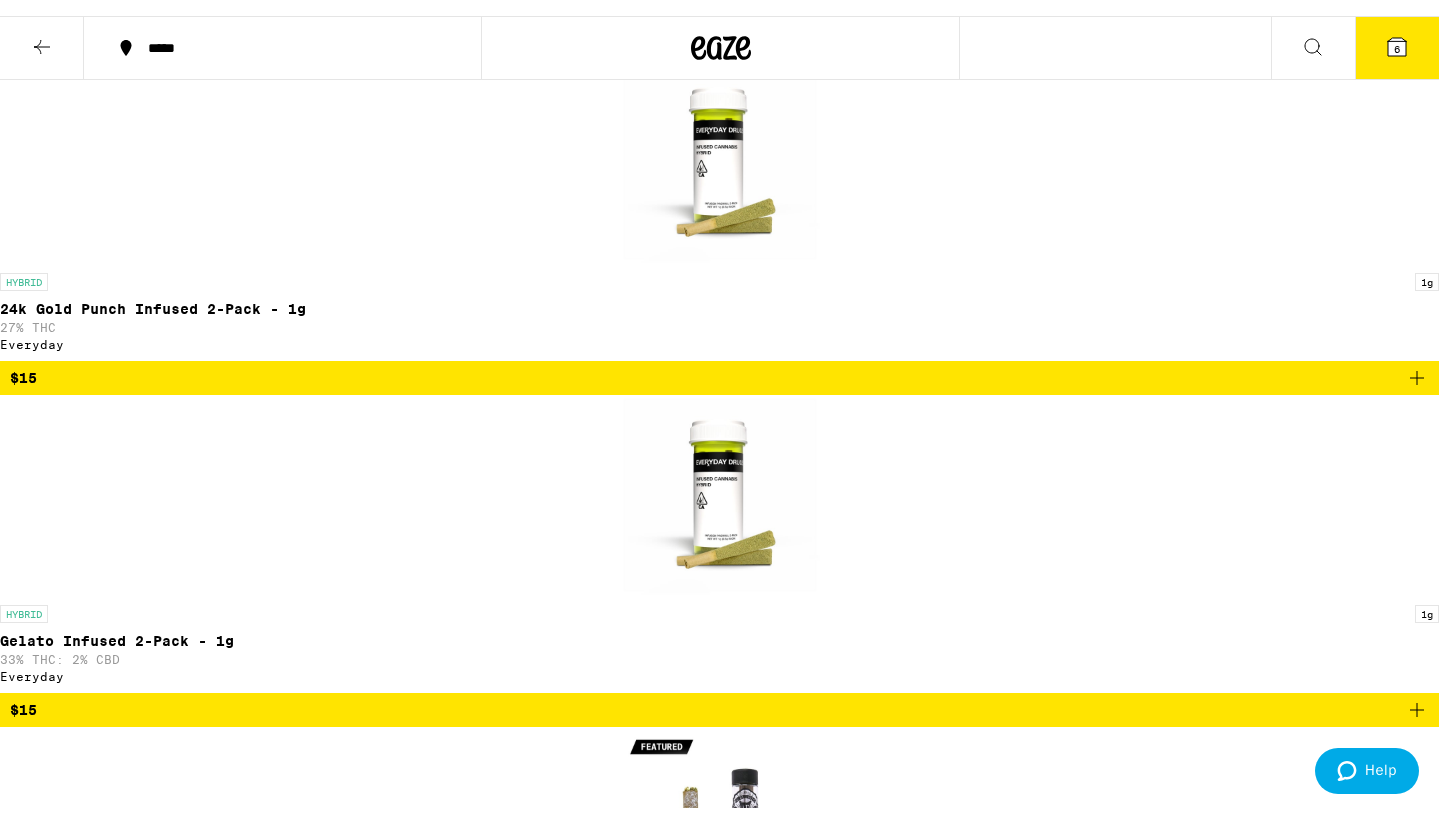 scroll, scrollTop: 2796, scrollLeft: 0, axis: vertical 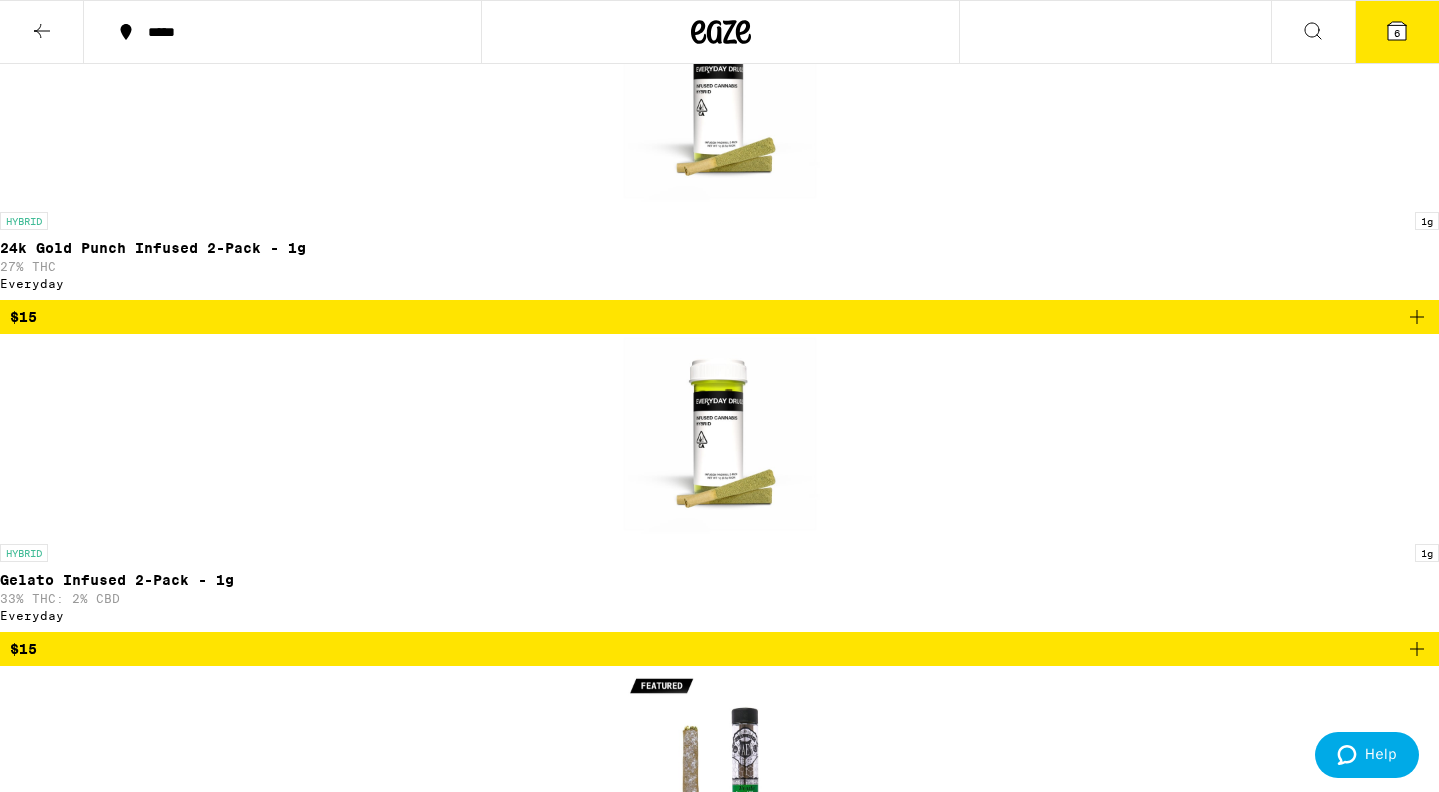 click at bounding box center [720, 8234] 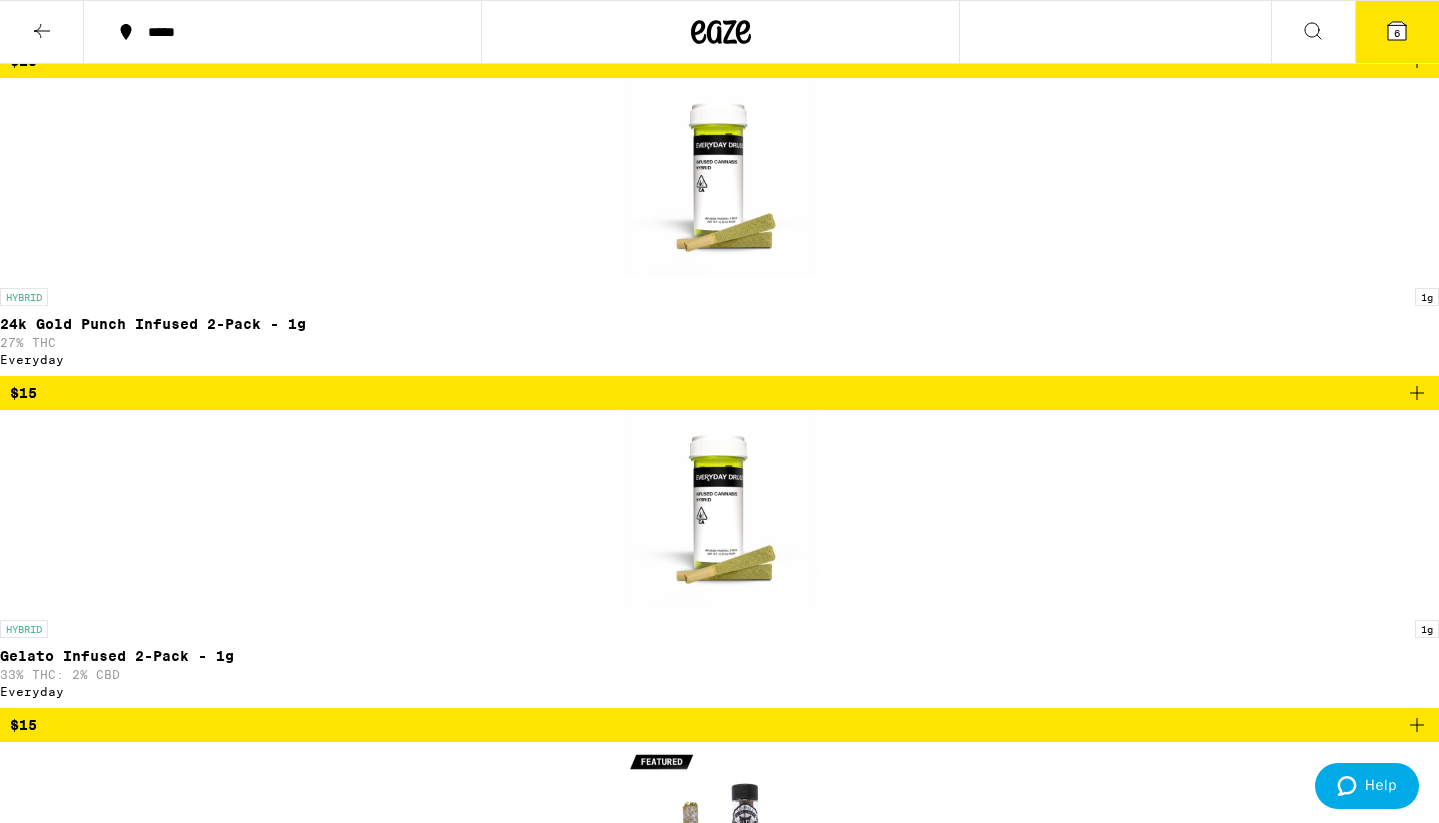 scroll, scrollTop: 2722, scrollLeft: 0, axis: vertical 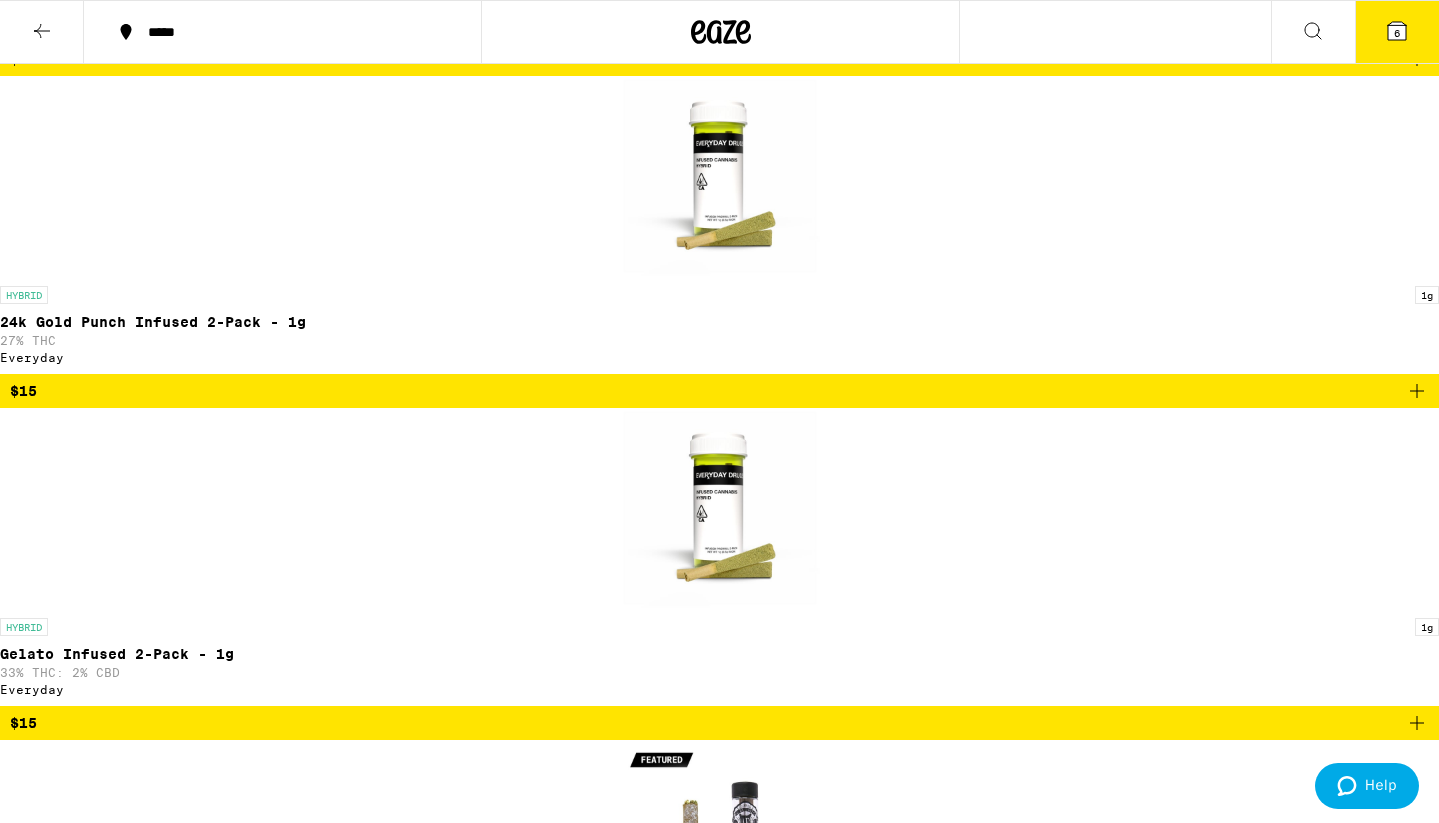 click at bounding box center [720, 7976] 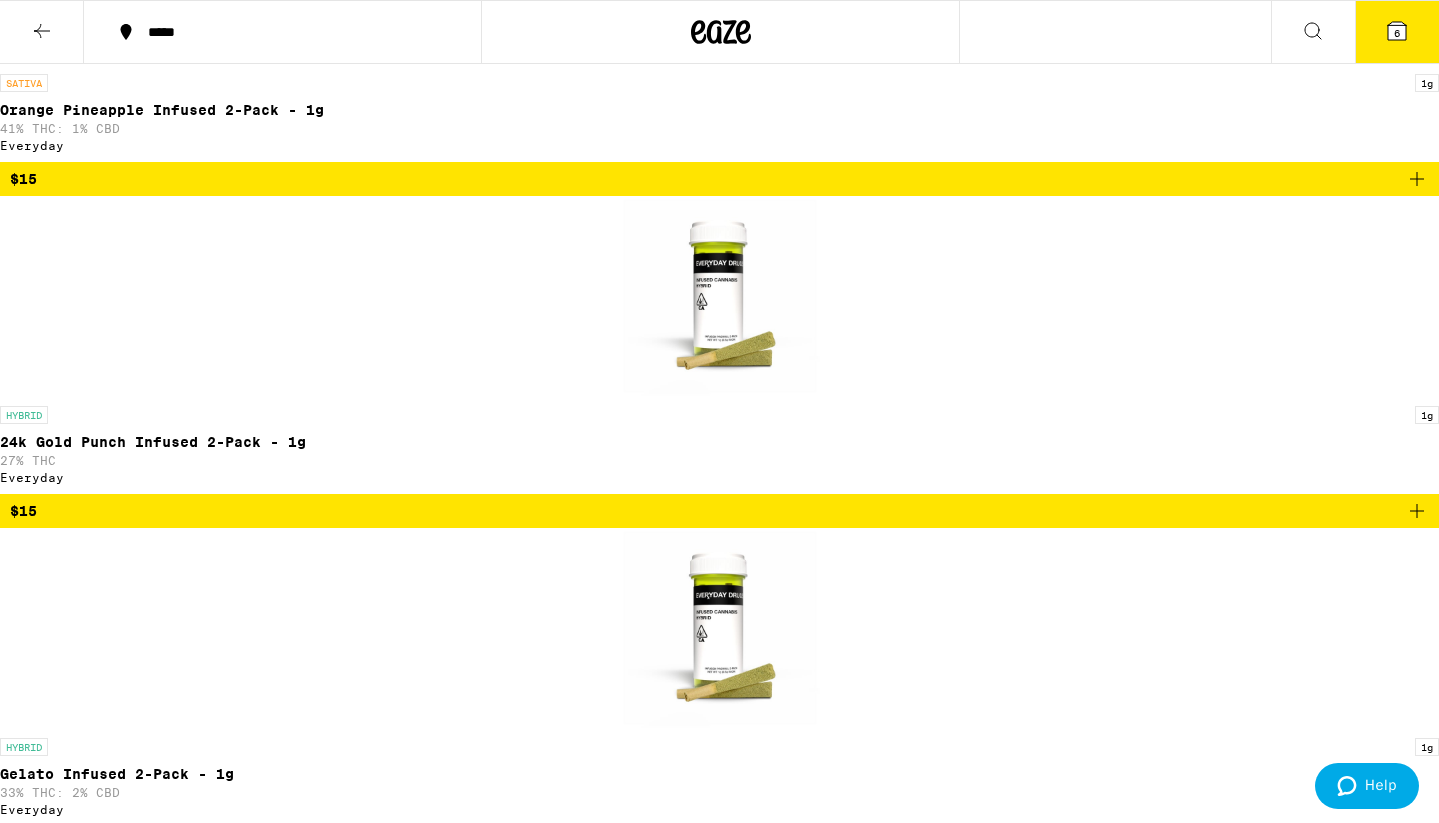 scroll, scrollTop: 2617, scrollLeft: 0, axis: vertical 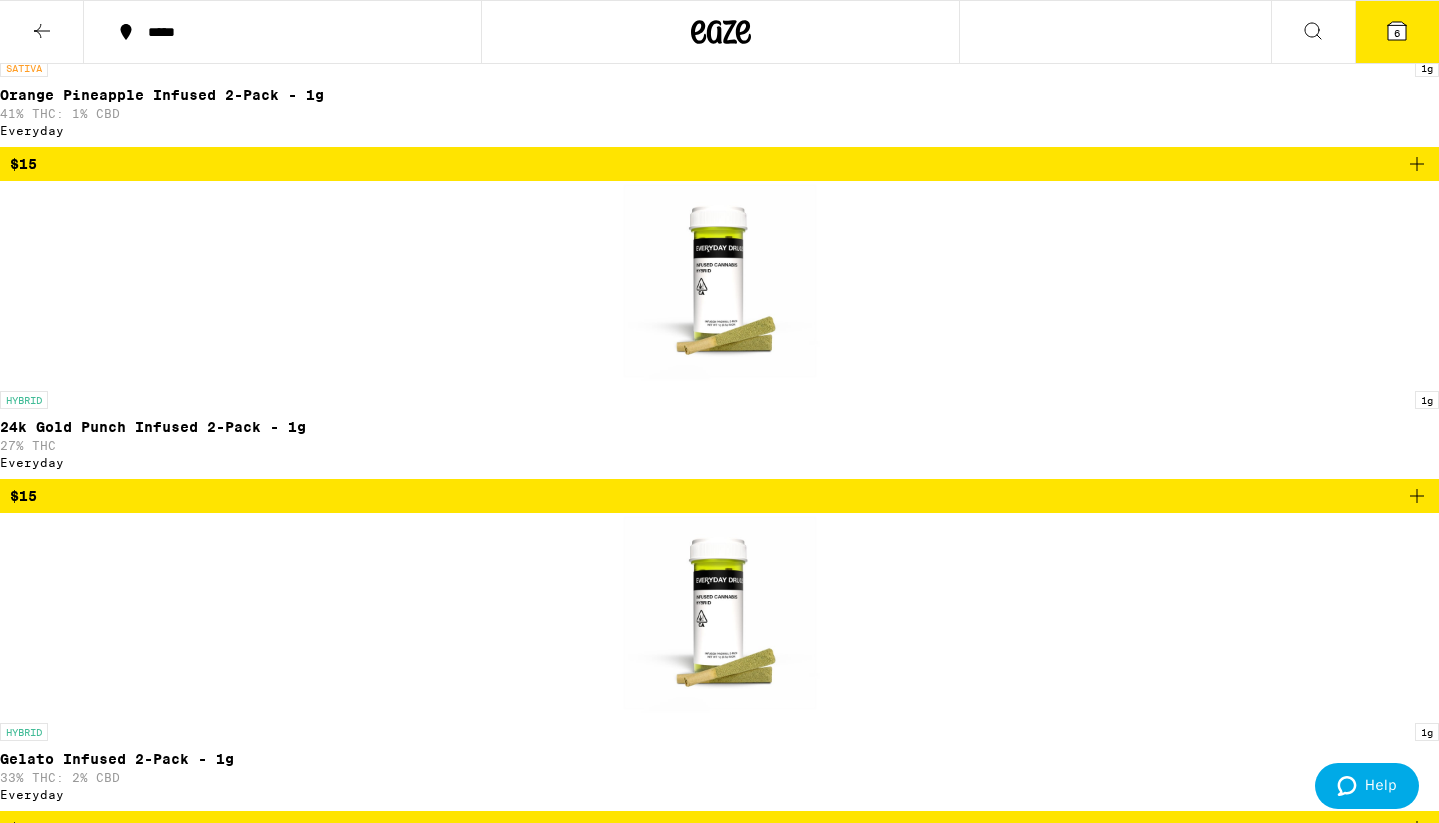 click at bounding box center [720, 8413] 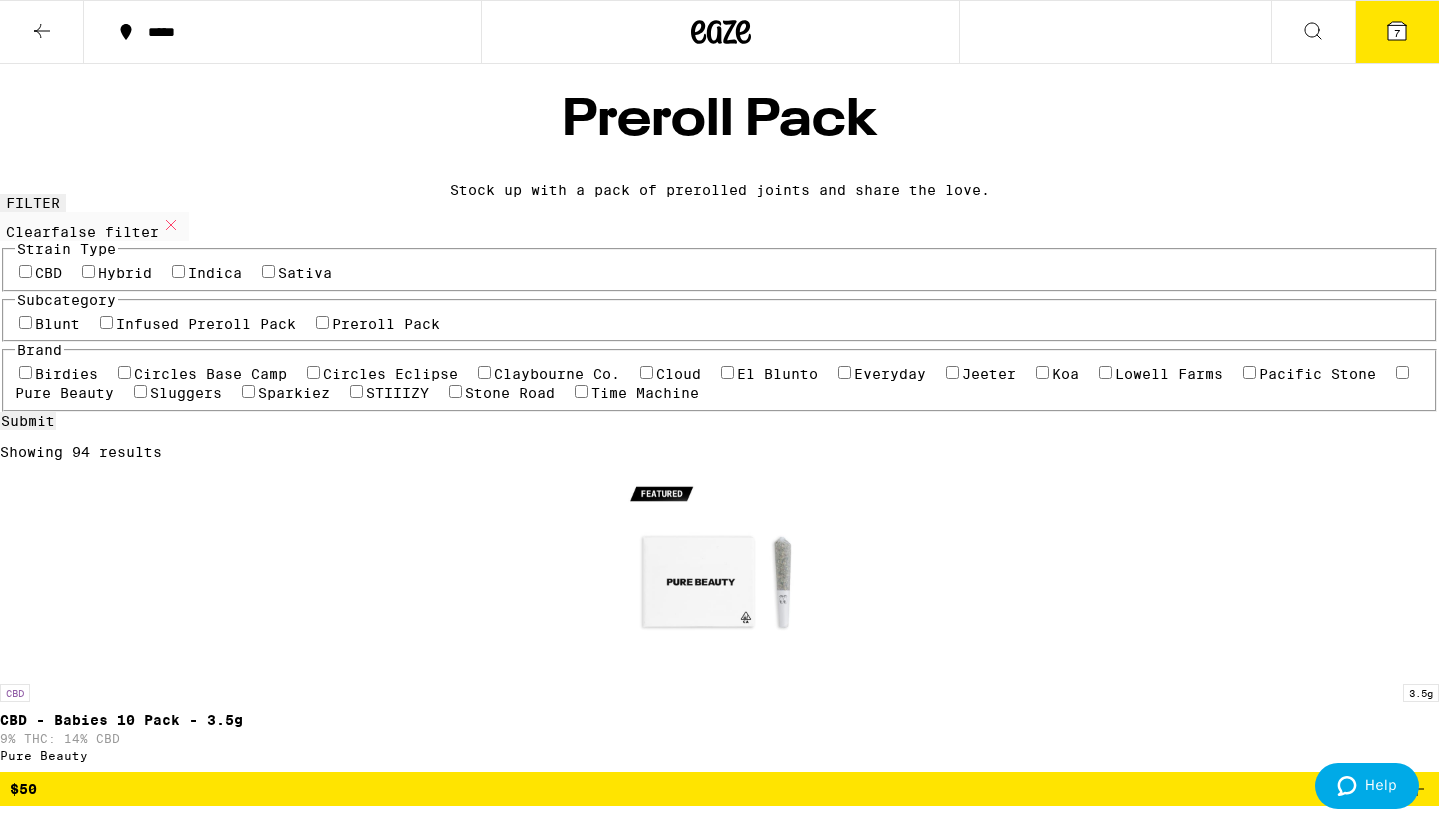 scroll, scrollTop: 0, scrollLeft: 0, axis: both 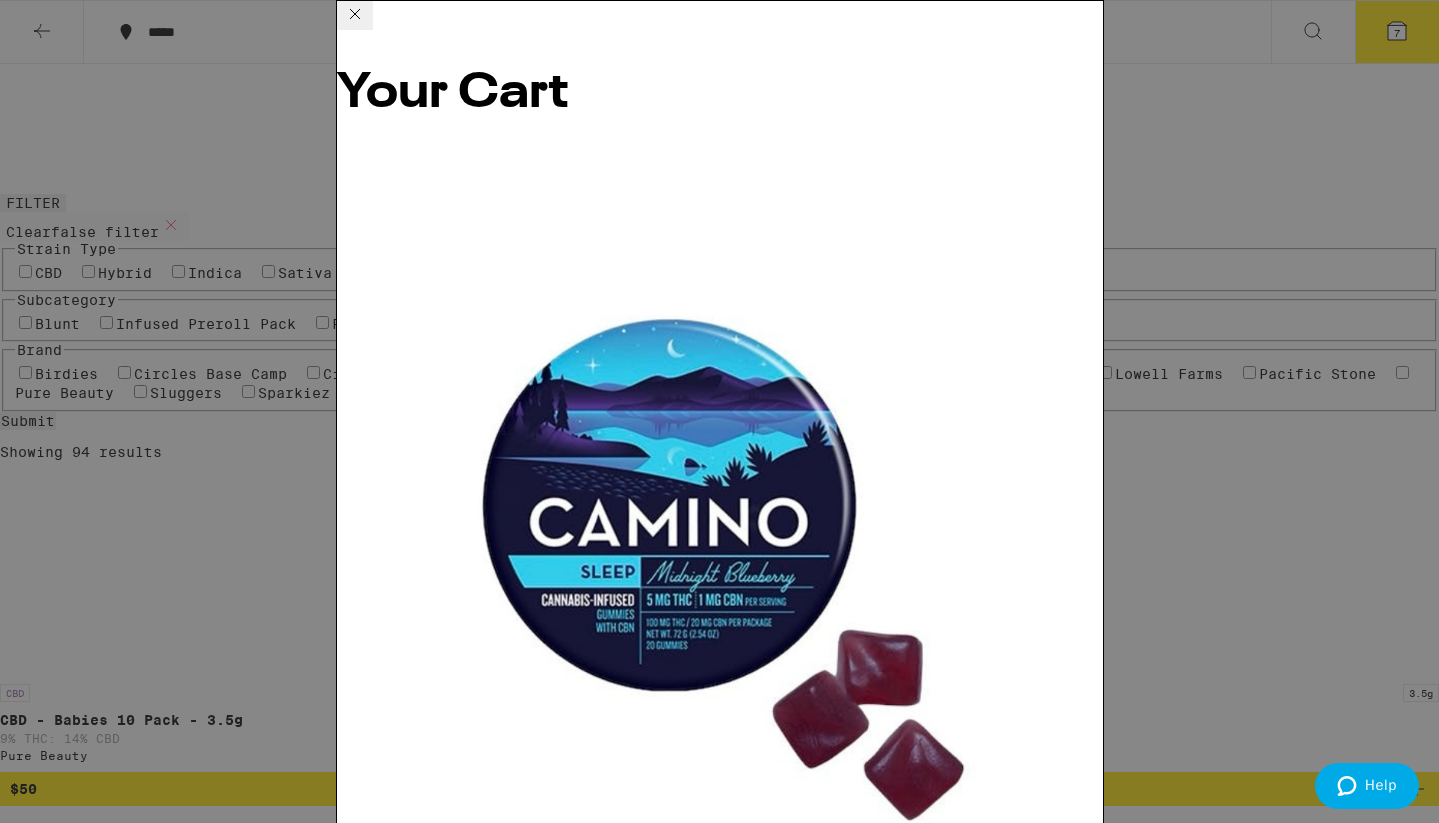 click on "Apply Promo" at bounding box center (392, 4251) 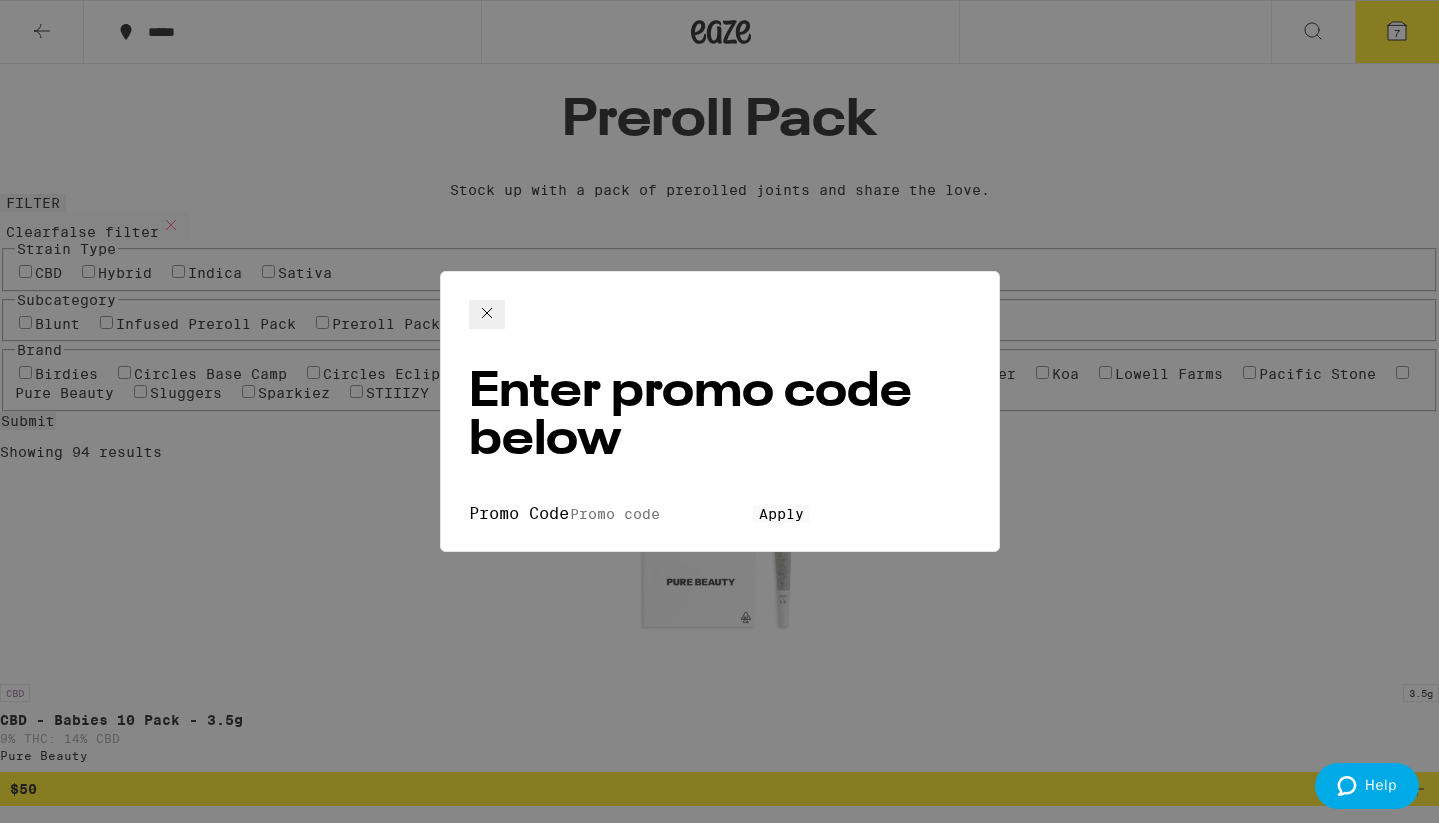 click on "Promo Code" at bounding box center [661, 514] 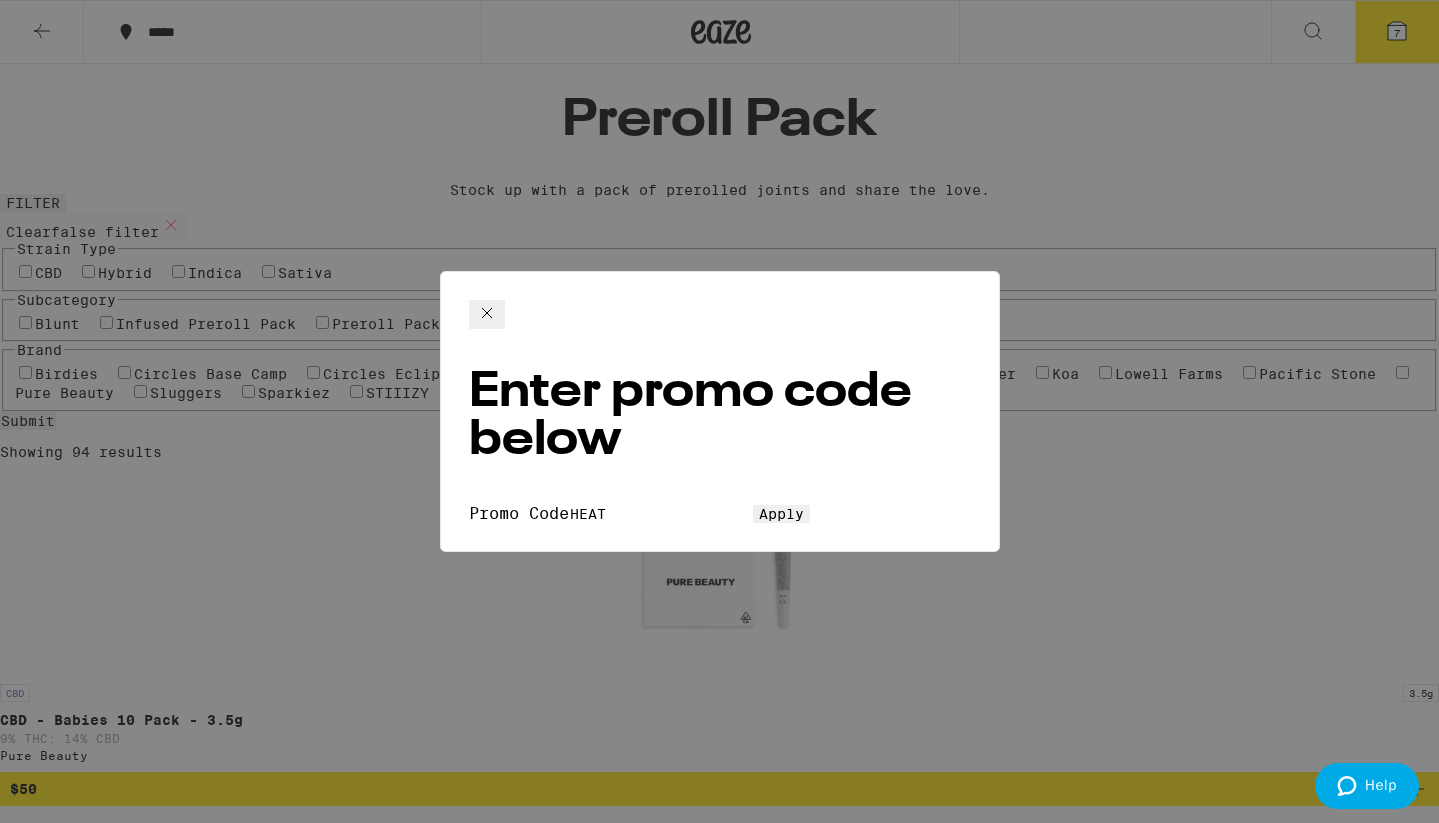 type on "HEAT" 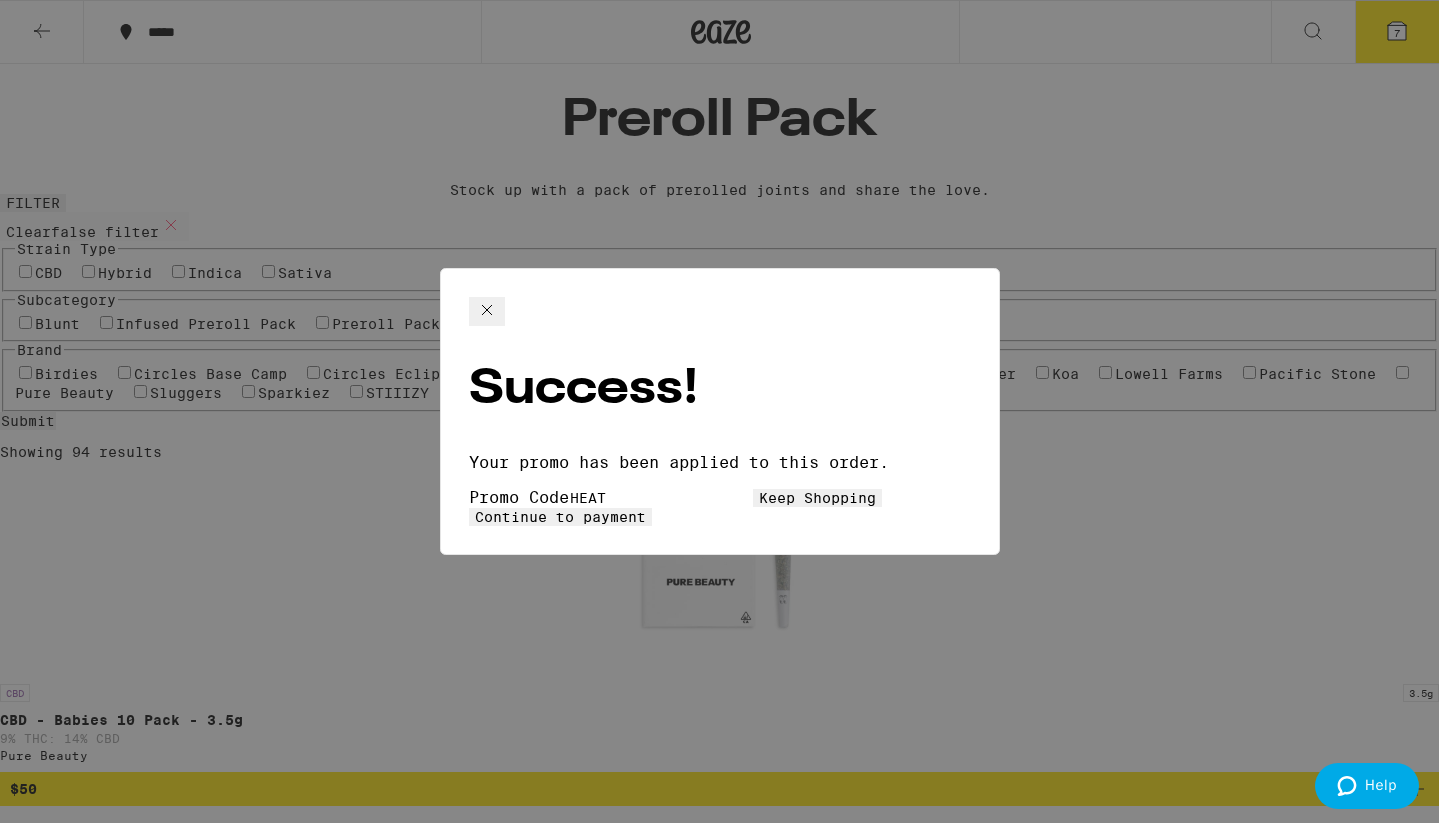 click on "Keep Shopping" at bounding box center [817, 498] 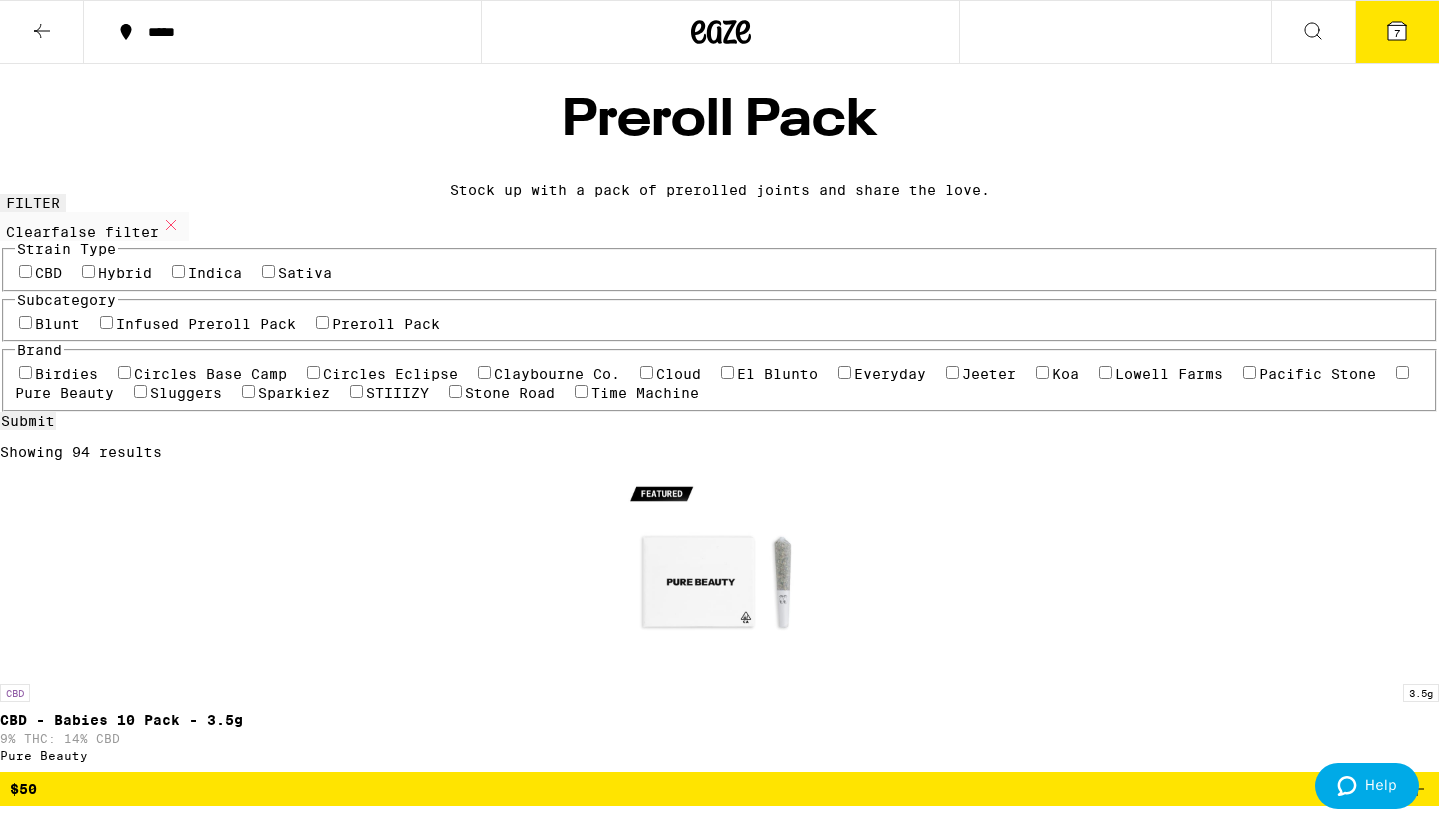 click 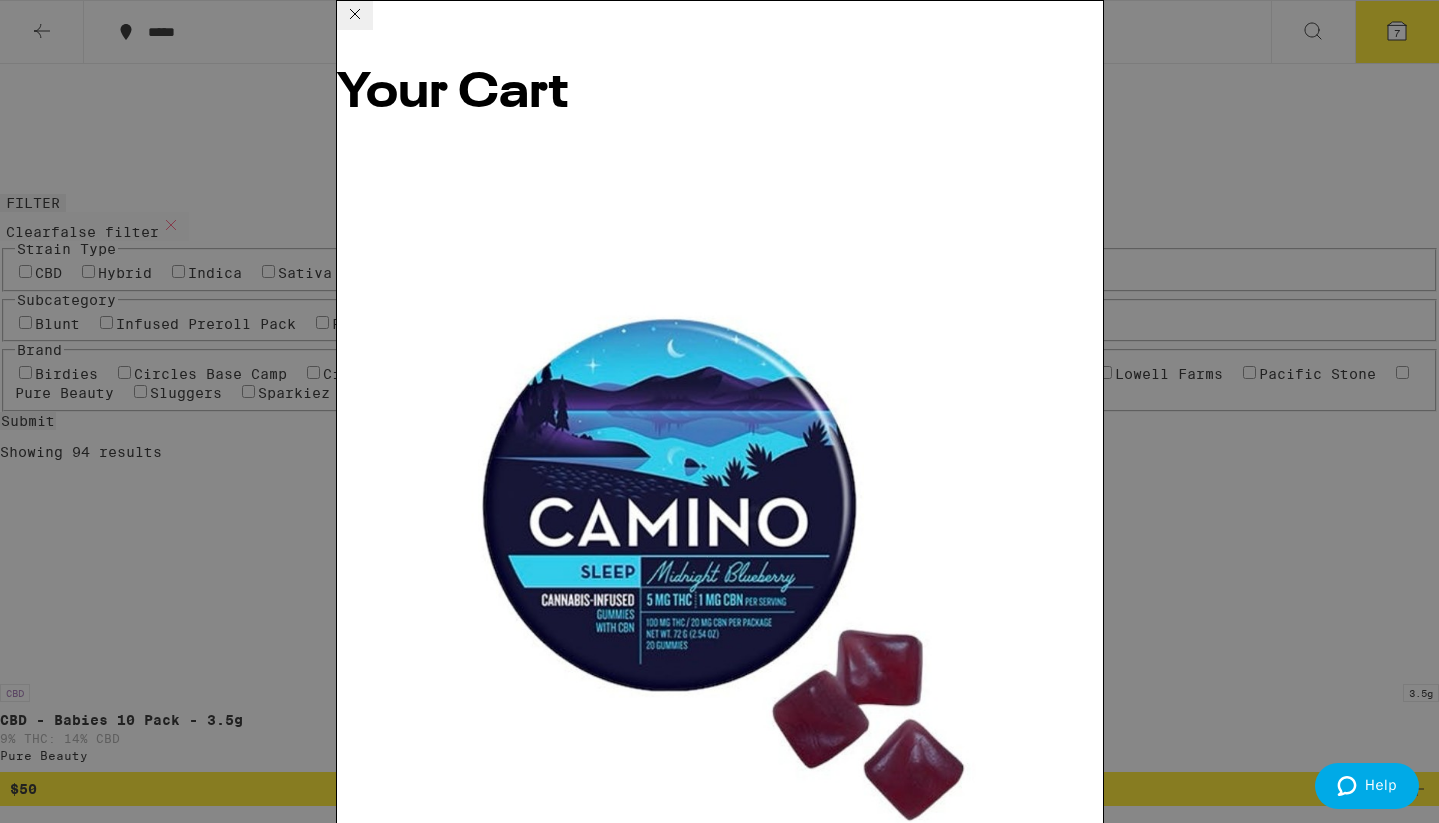 scroll, scrollTop: 0, scrollLeft: 0, axis: both 